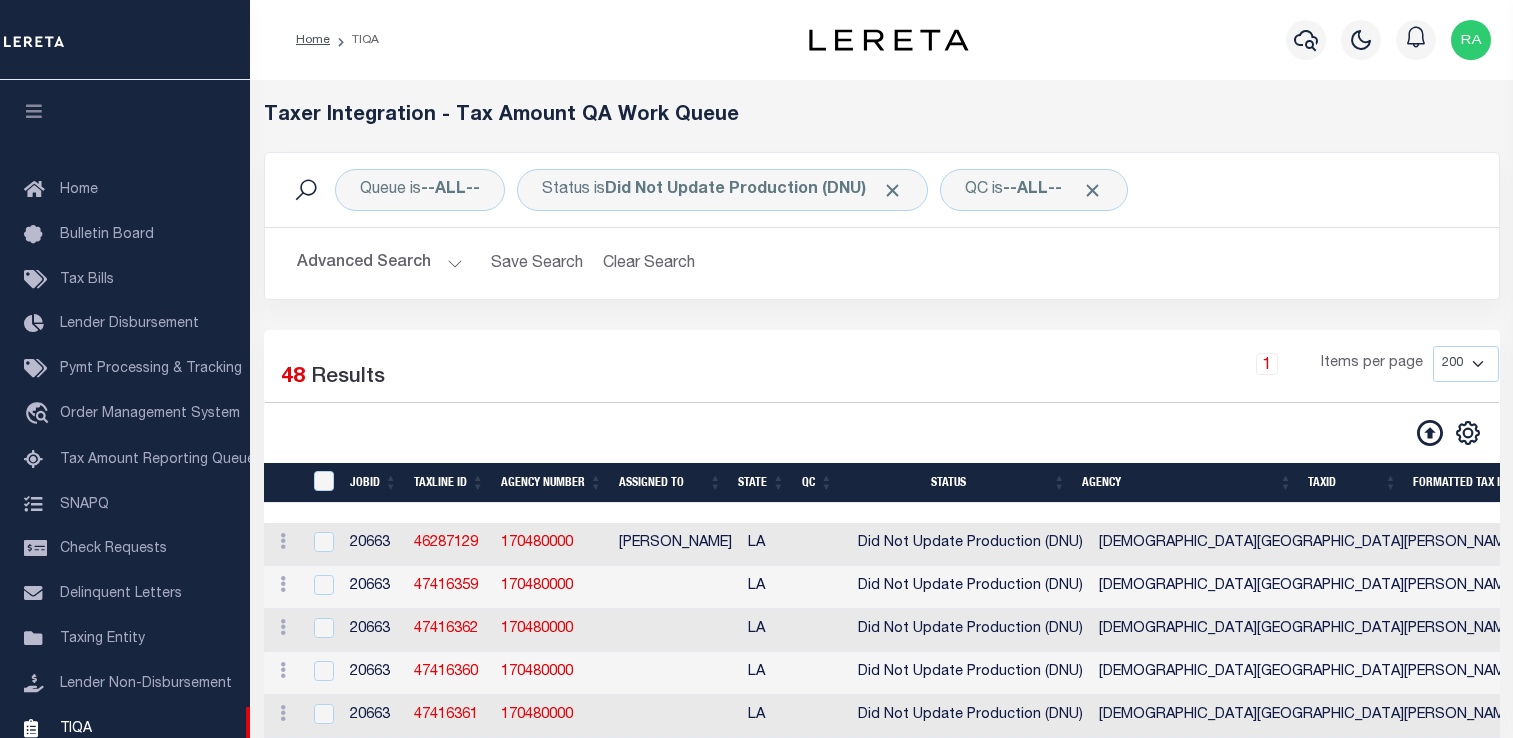 select on "200" 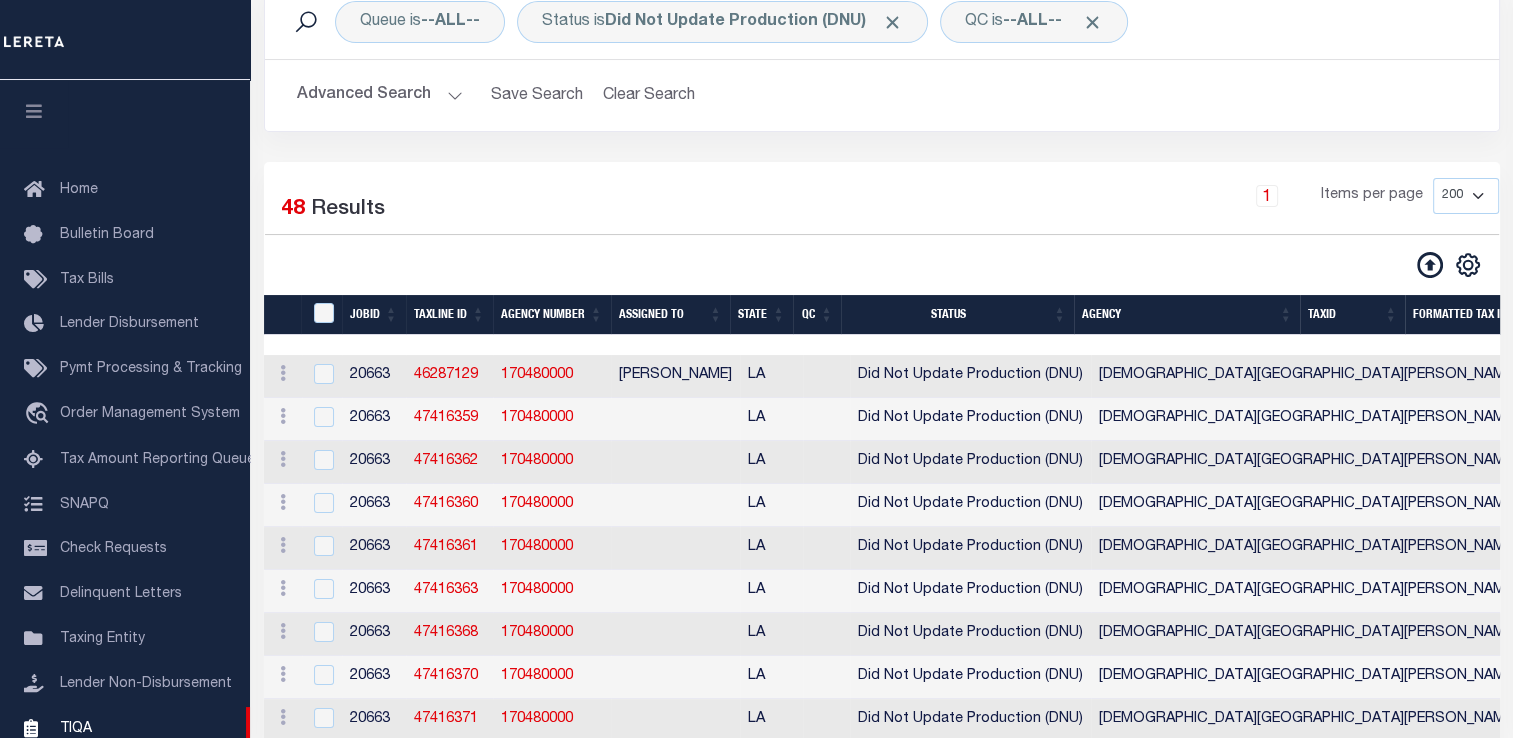 scroll, scrollTop: 239, scrollLeft: 0, axis: vertical 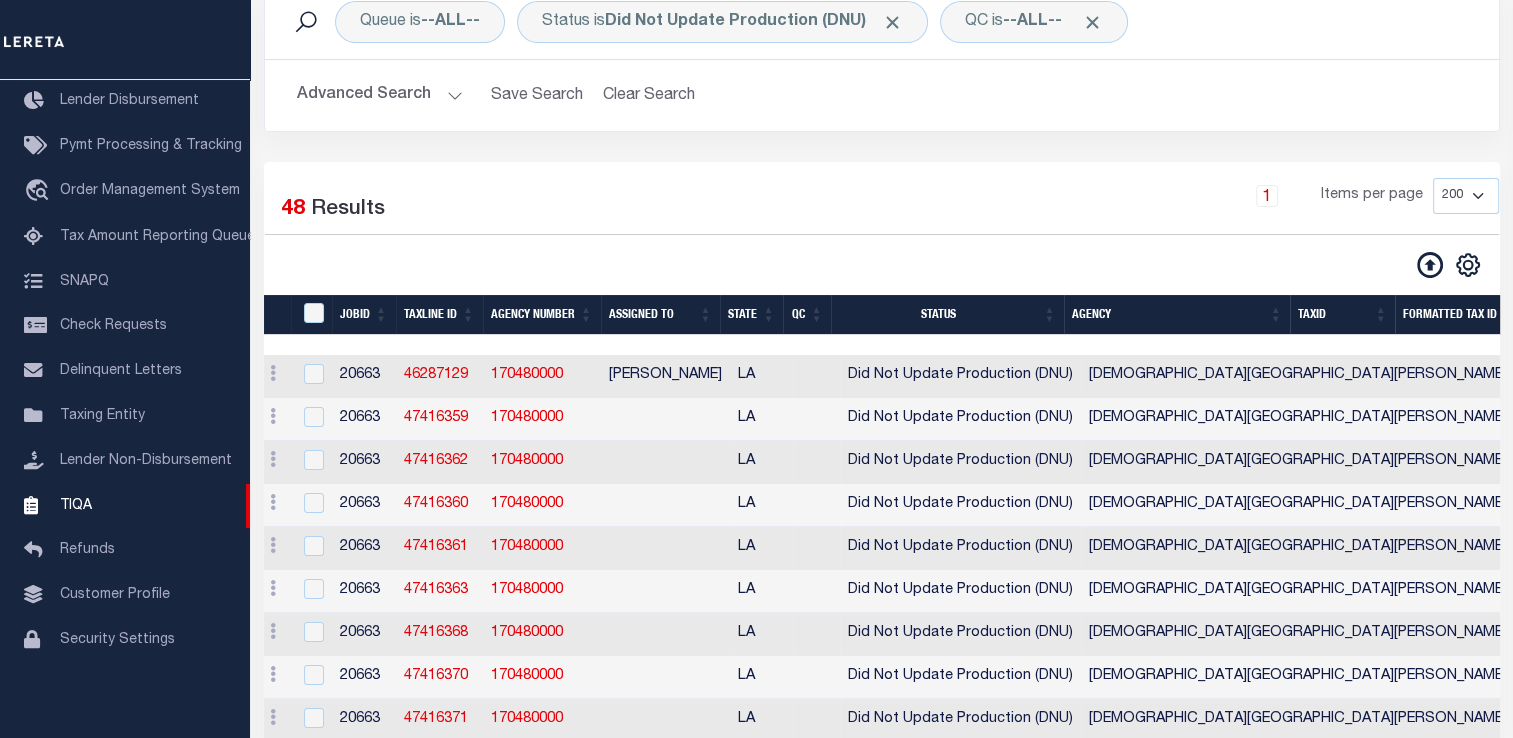 click on "Advanced Search" at bounding box center [380, 95] 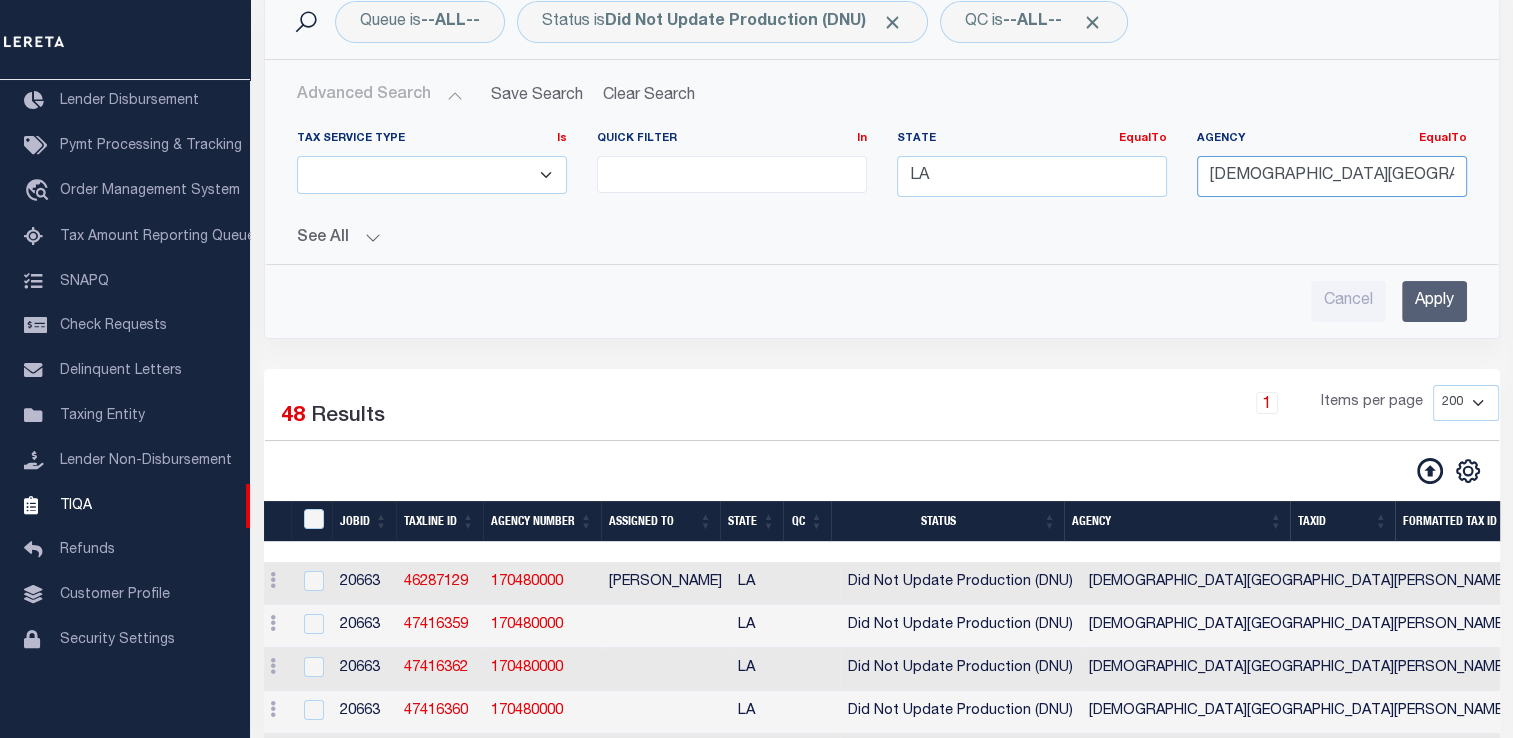 scroll, scrollTop: 0, scrollLeft: 33, axis: horizontal 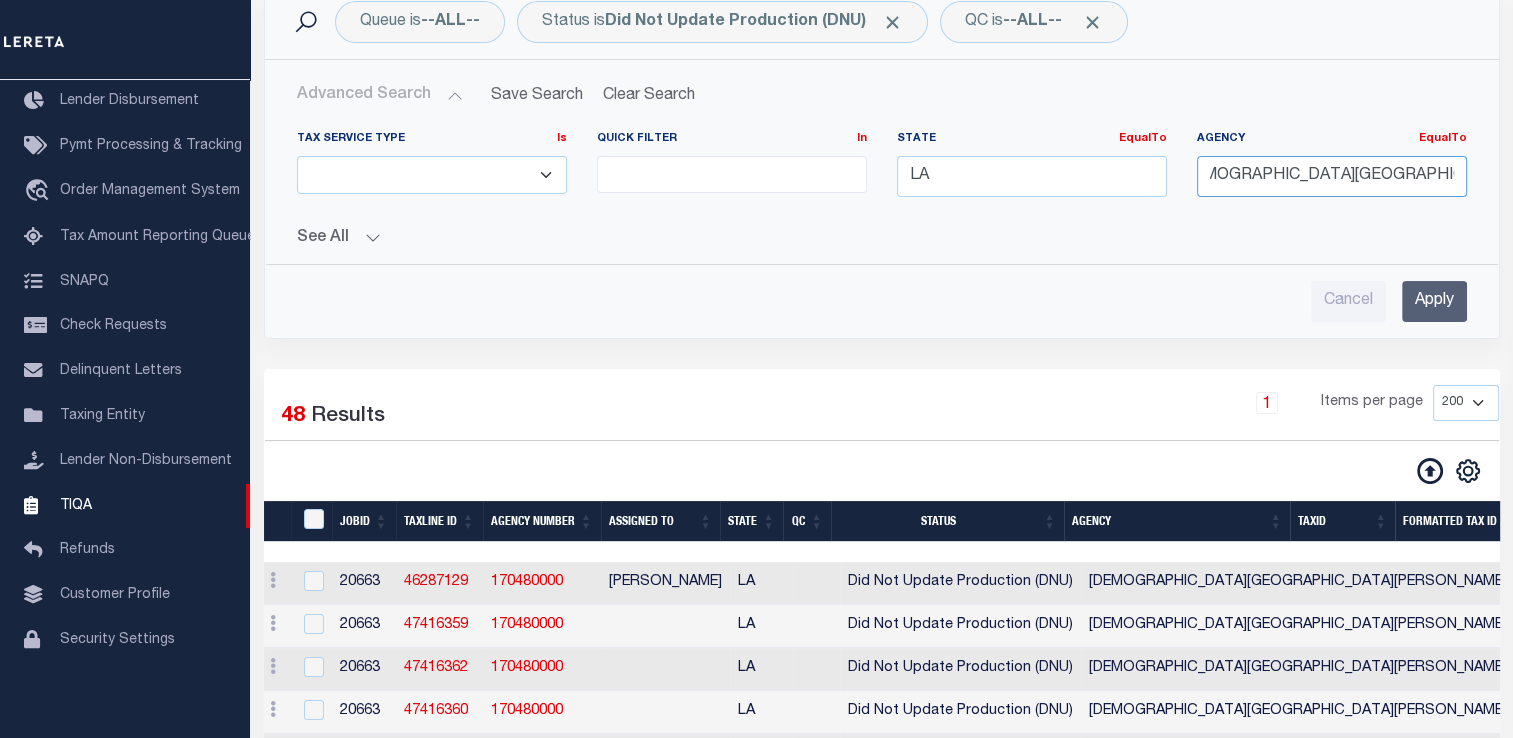 drag, startPoint x: 1212, startPoint y: 181, endPoint x: 1467, endPoint y: 166, distance: 255.4408 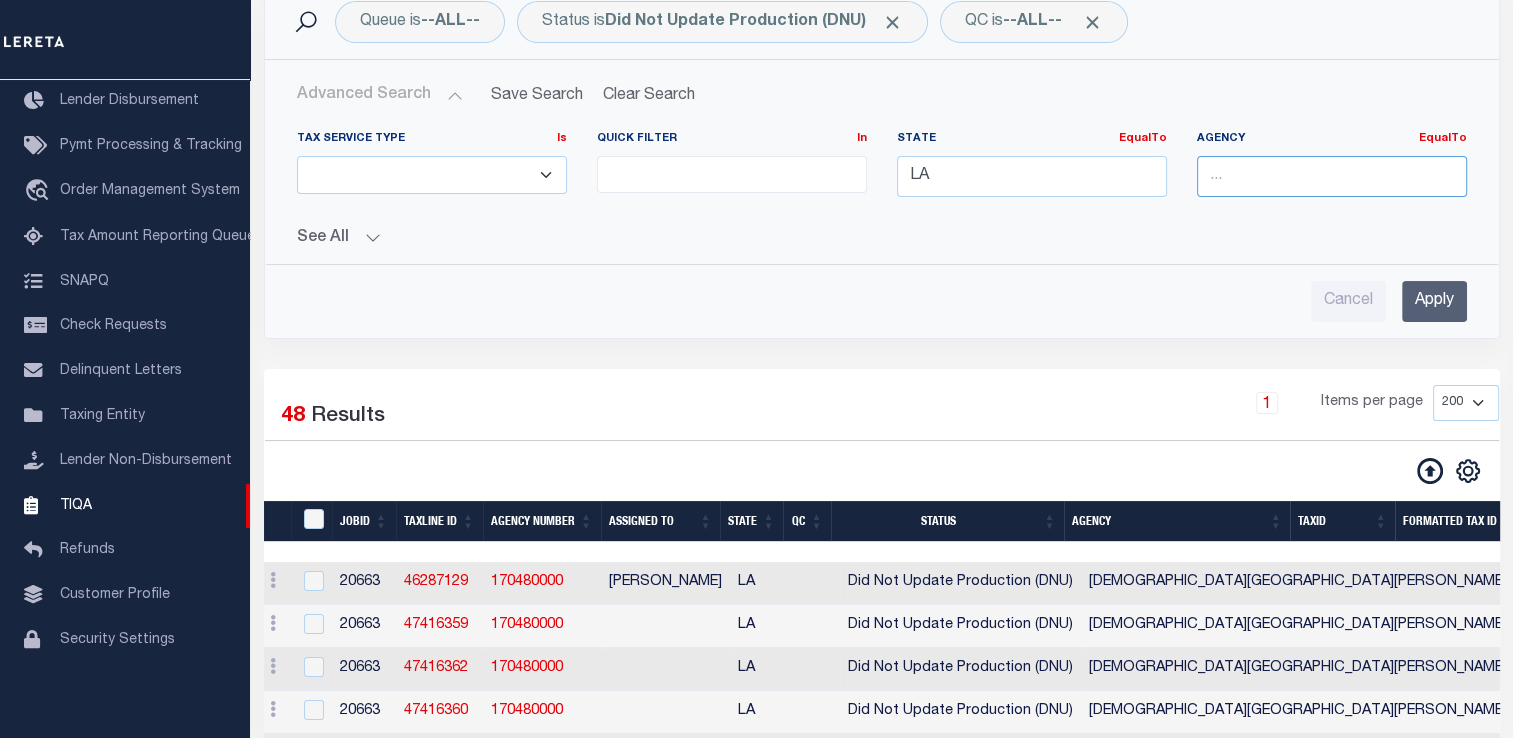 scroll, scrollTop: 0, scrollLeft: 0, axis: both 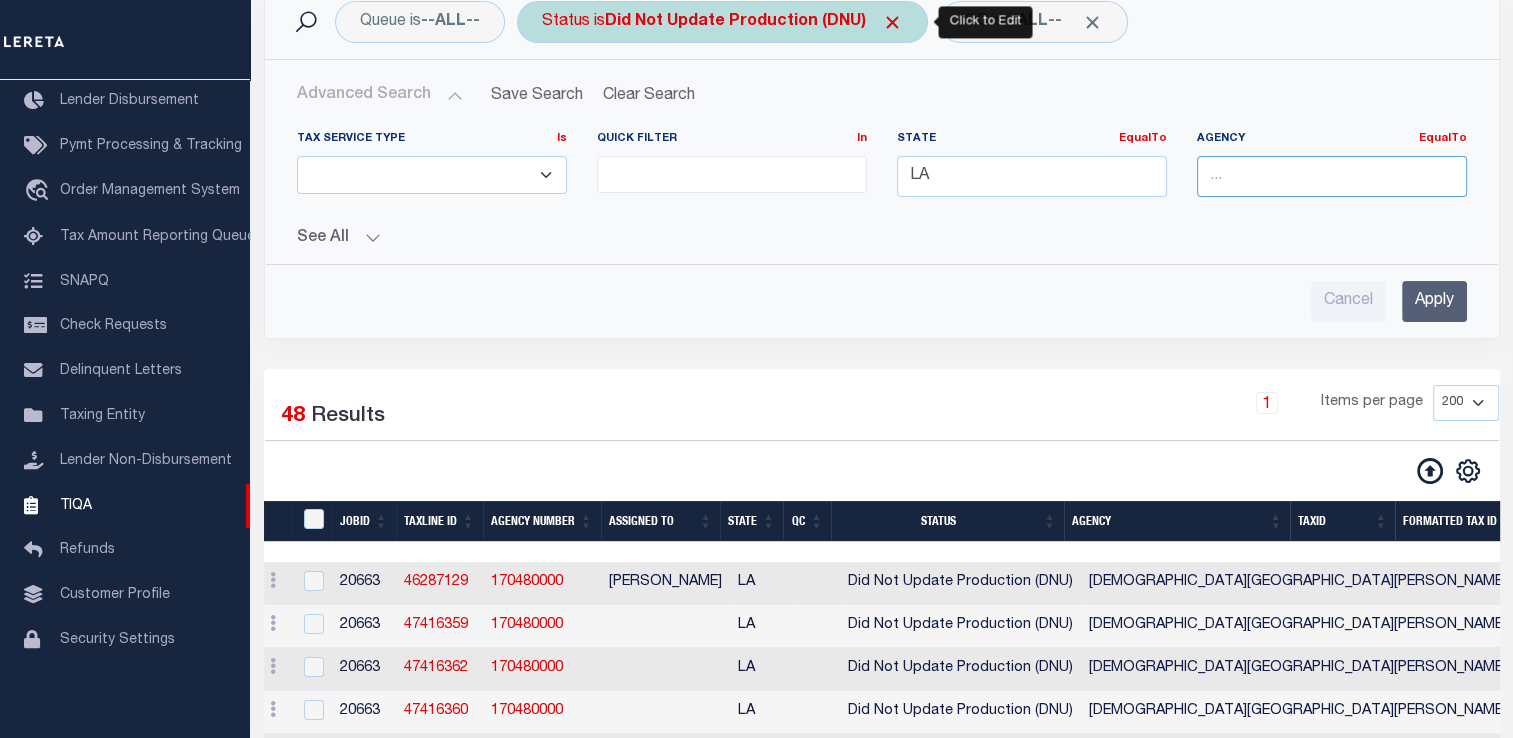 type 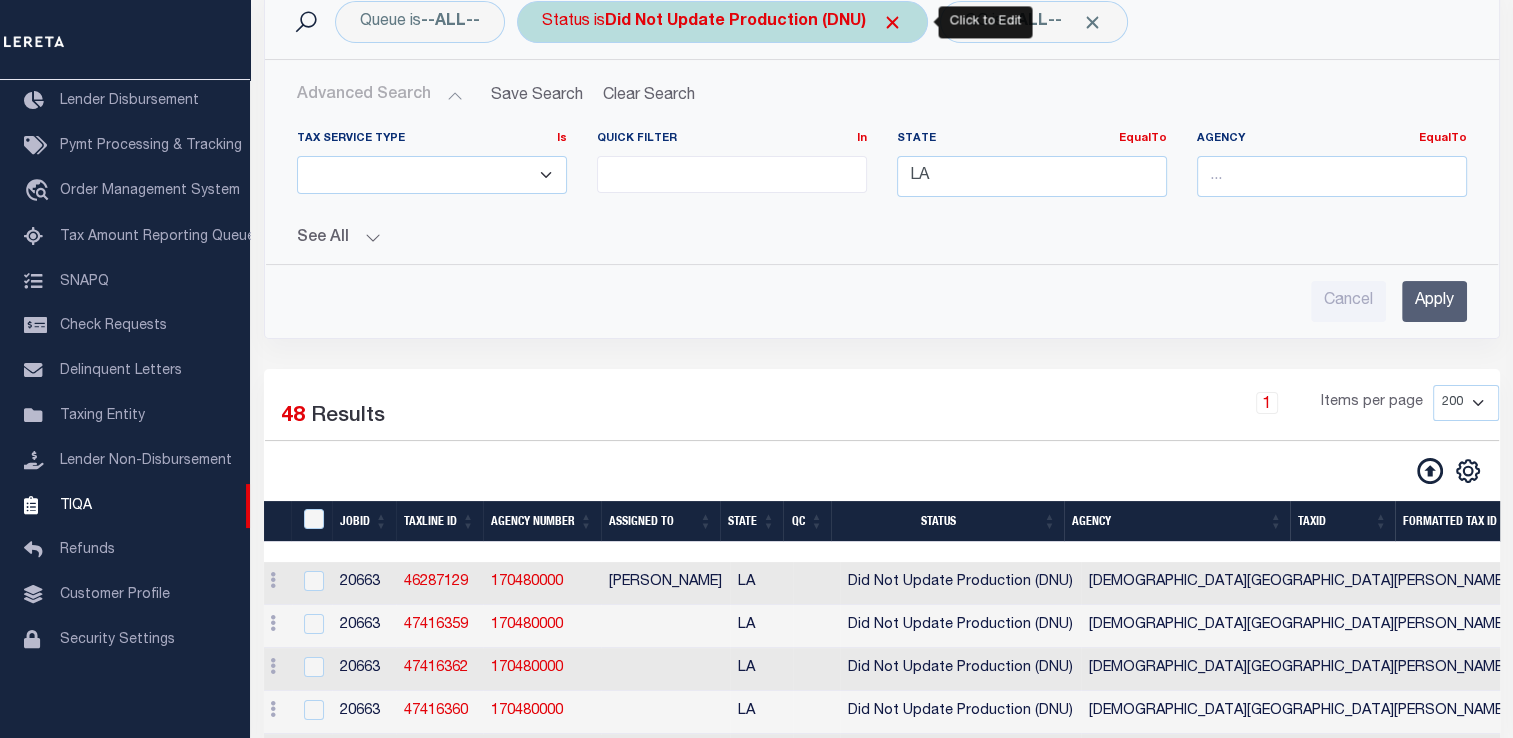 click on "Did Not Update Production (DNU)" at bounding box center (754, 22) 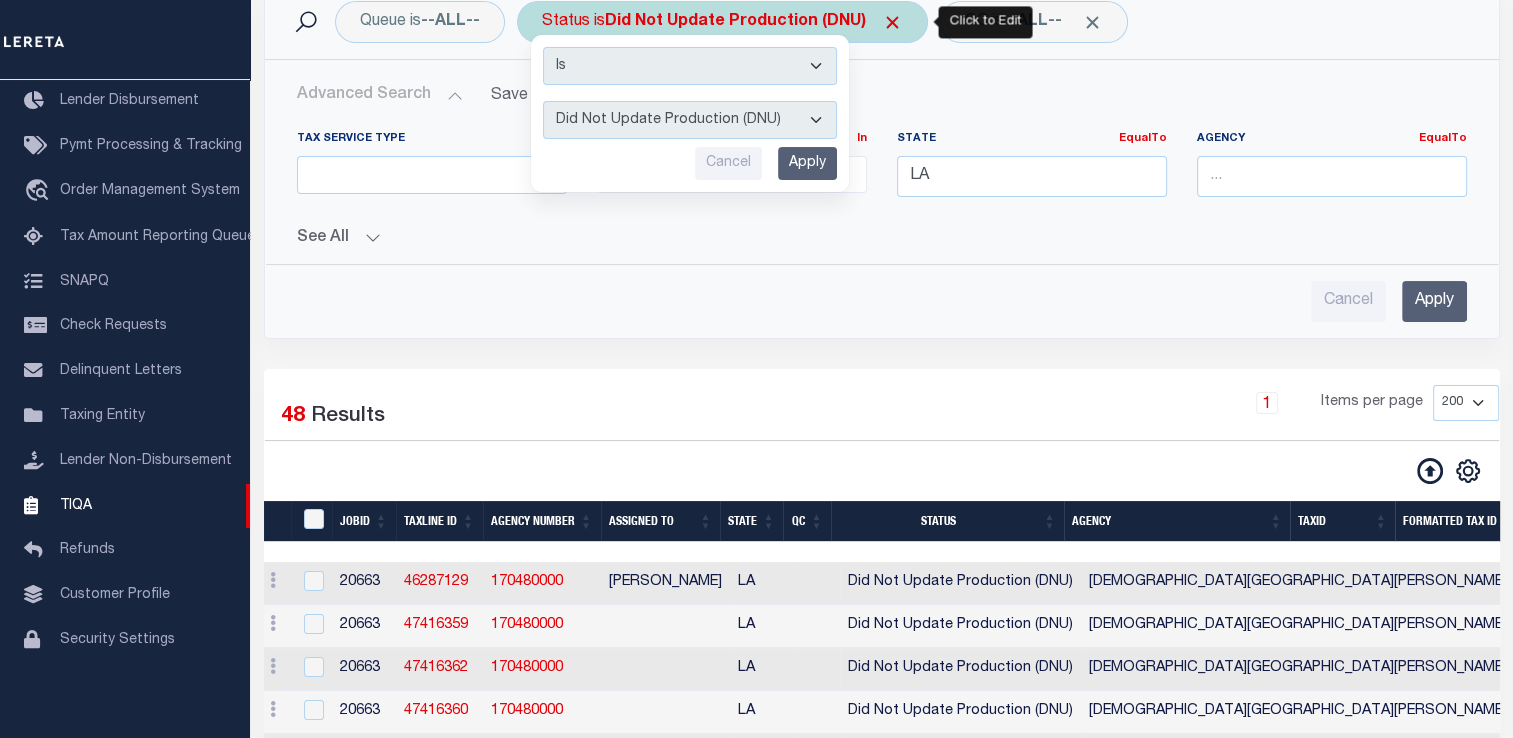 click on "AI - Bot Exception (ERR) AI - Bot Running (PLA) AI - Failed QA (FQA) AI - Prep for Release to TIQA (IUT) AI - Validation (MZT) Details Not Found (DNF) Did Not Update Production (DNU) Load to Production (LTP) Paid No Update (PNU) Ready for Production (RFP) Ready for QA (RQA) Tax ID Not Found (TNF) Tax Year Not Found (YNF)" at bounding box center (690, 120) 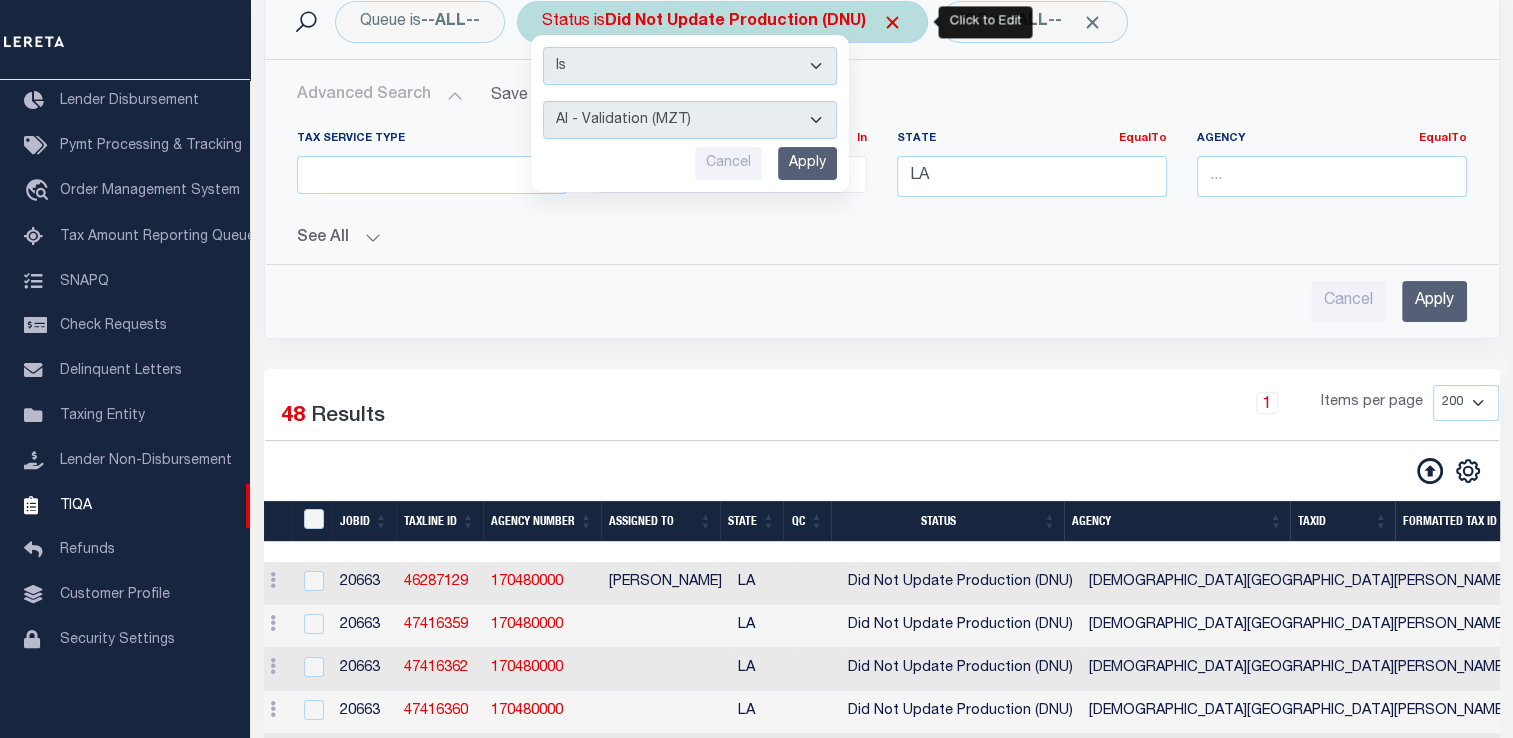 click on "AI - Bot Exception (ERR) AI - Bot Running (PLA) AI - Failed QA (FQA) AI - Prep for Release to TIQA (IUT) AI - Validation (MZT) Details Not Found (DNF) Did Not Update Production (DNU) Load to Production (LTP) Paid No Update (PNU) Ready for Production (RFP) Ready for QA (RQA) Tax ID Not Found (TNF) Tax Year Not Found (YNF)" at bounding box center [690, 120] 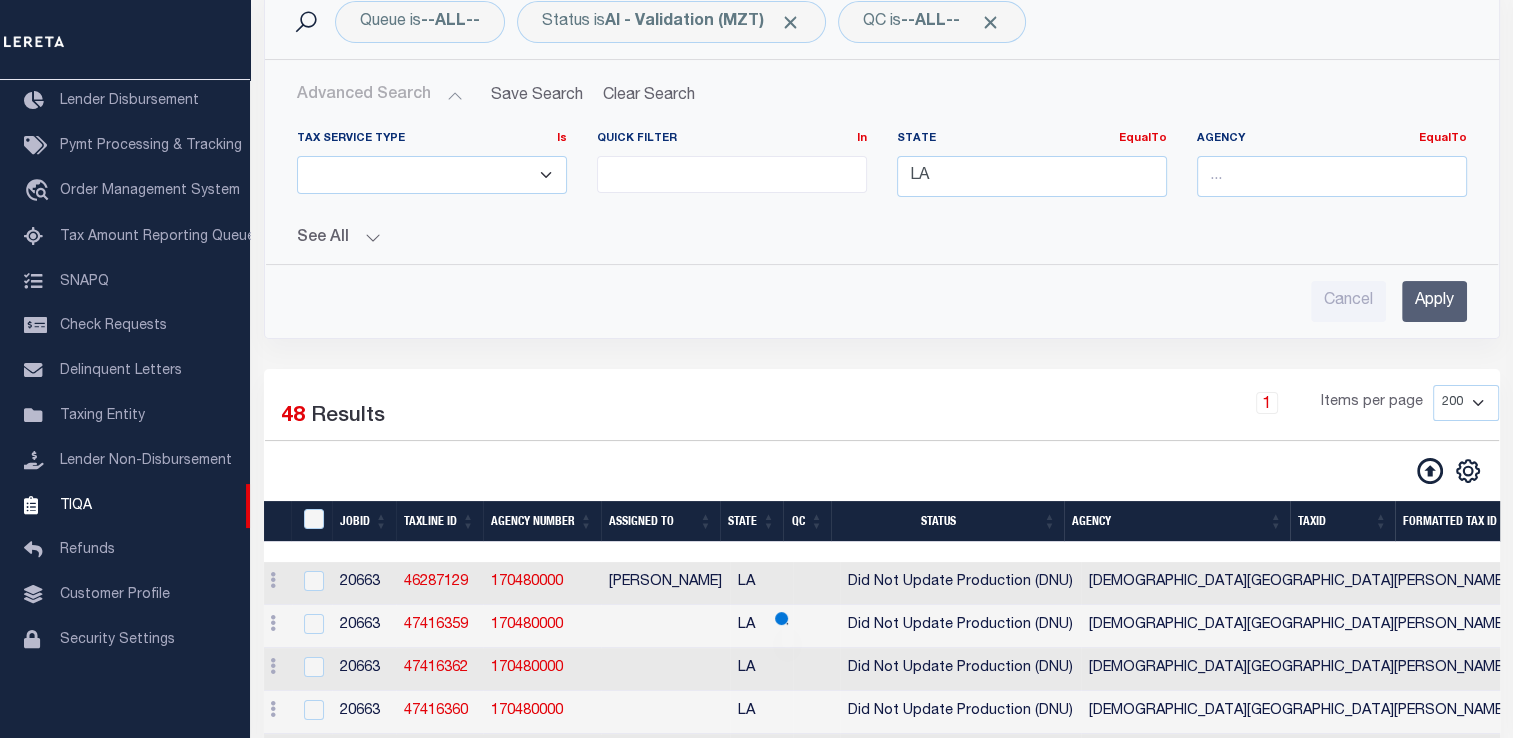click on "Apply" at bounding box center [1434, 301] 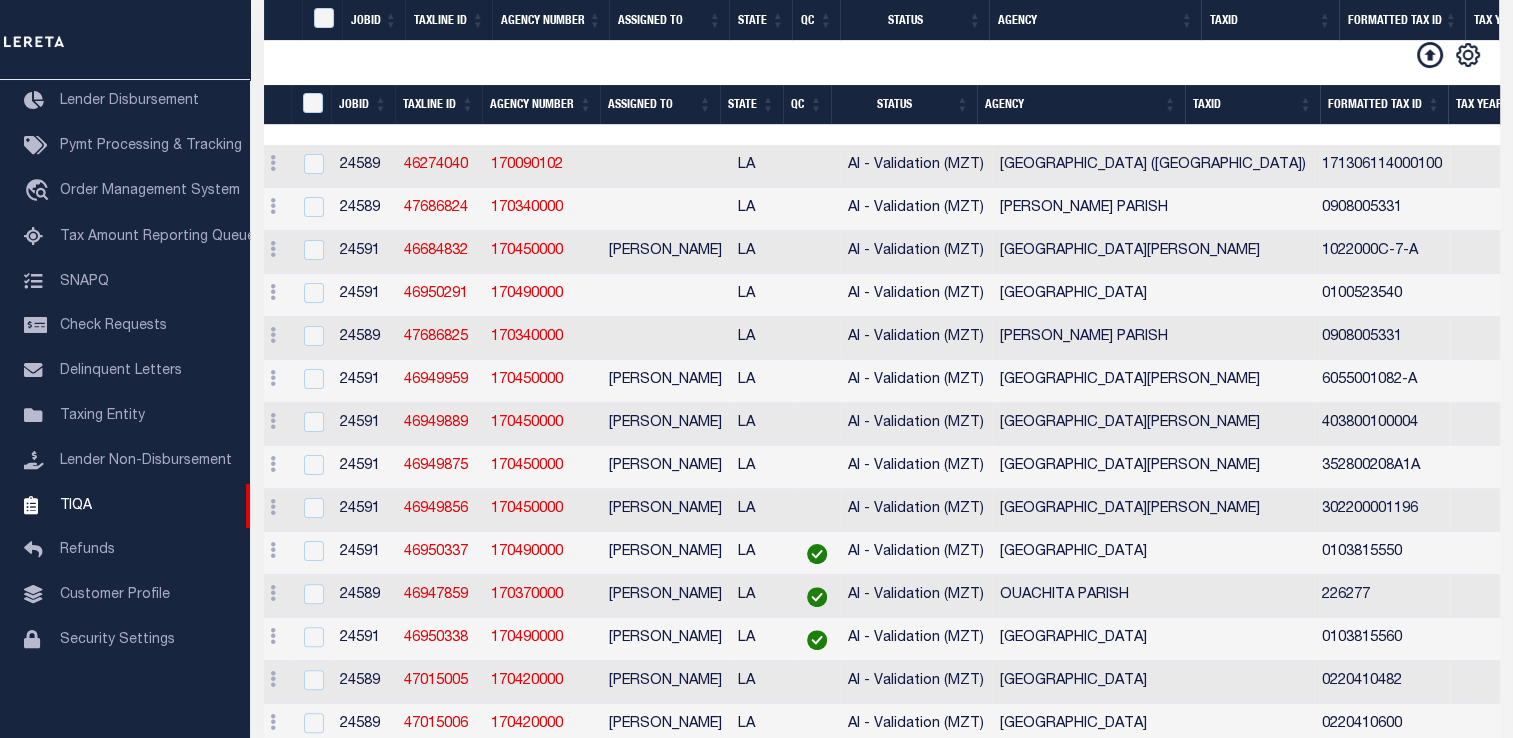 scroll, scrollTop: 872, scrollLeft: 0, axis: vertical 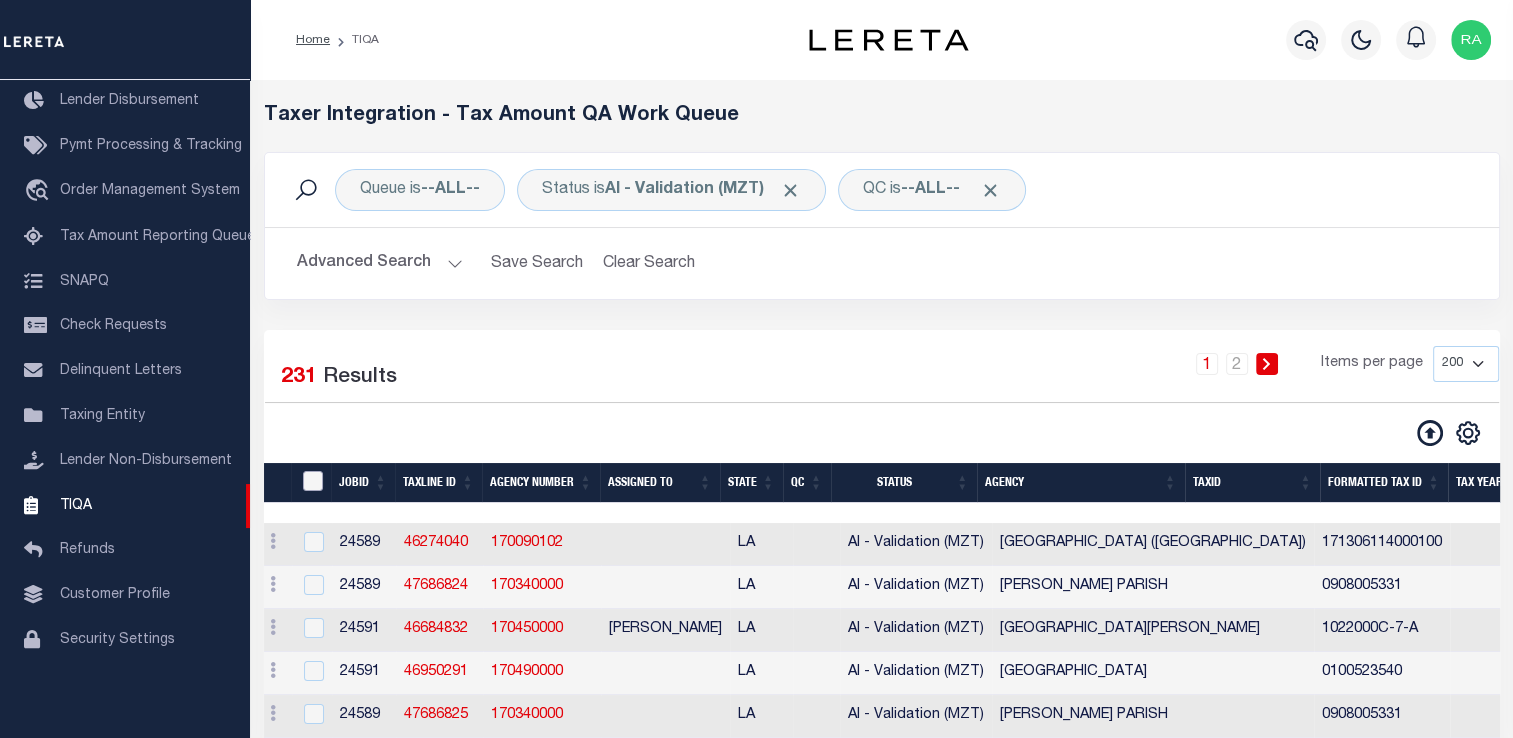 click at bounding box center [313, 481] 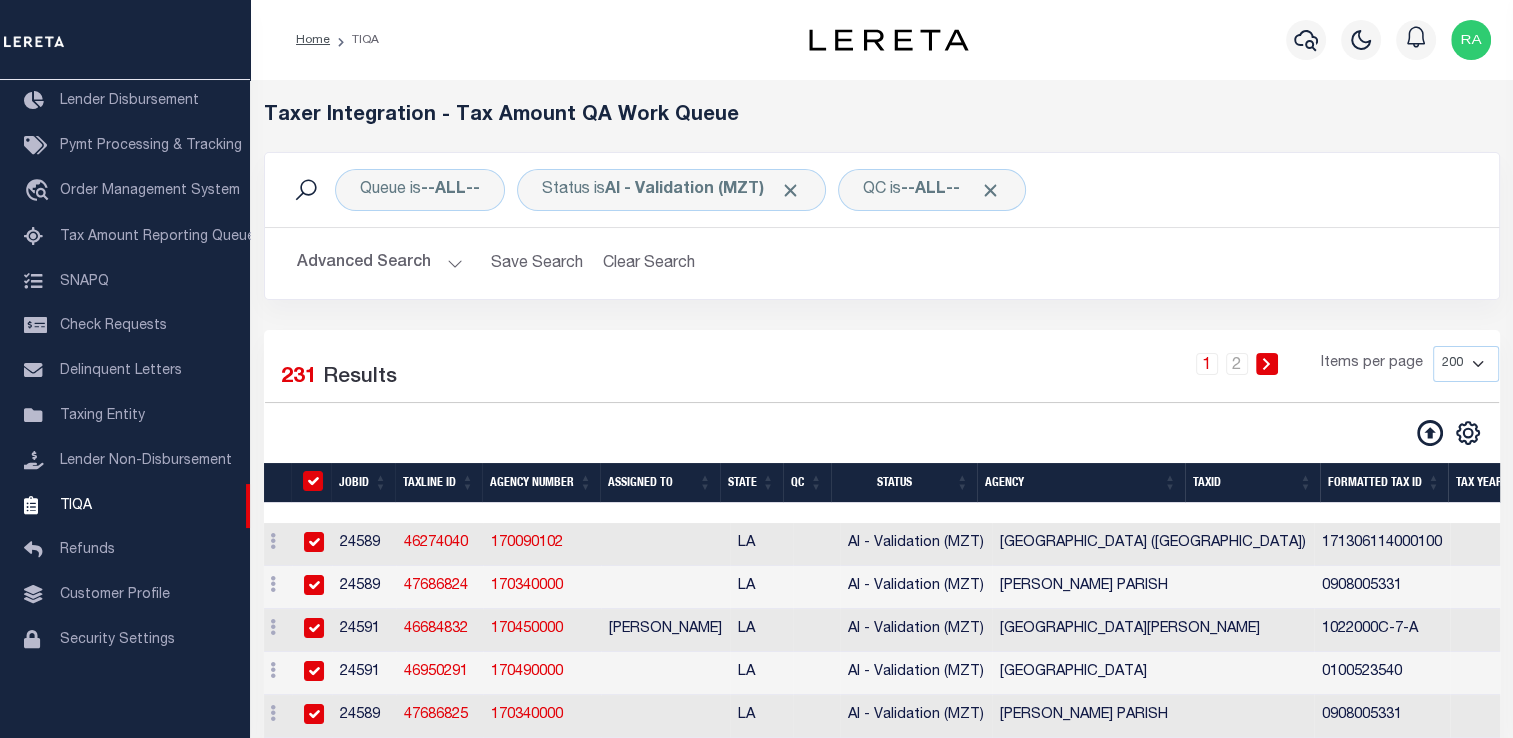 checkbox on "true" 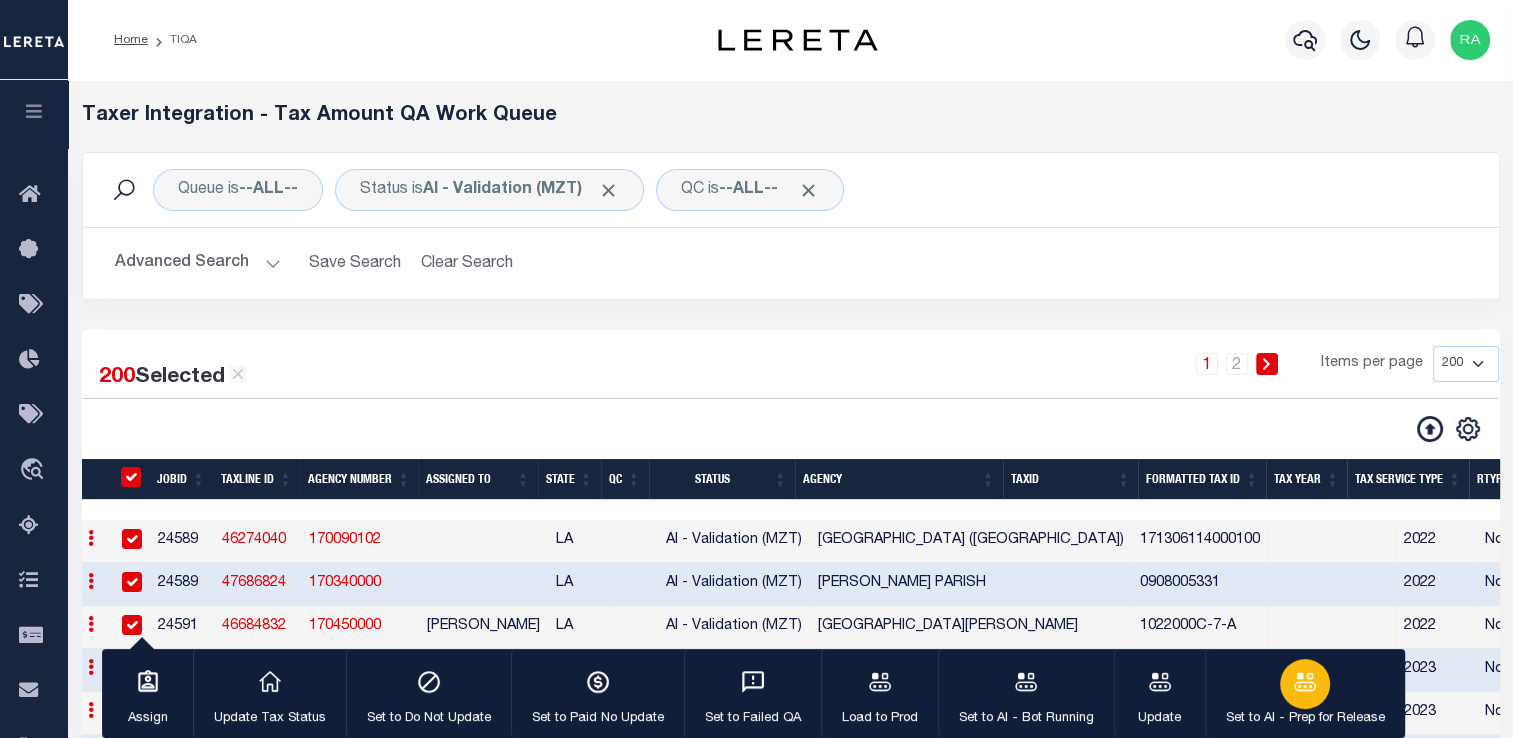 click 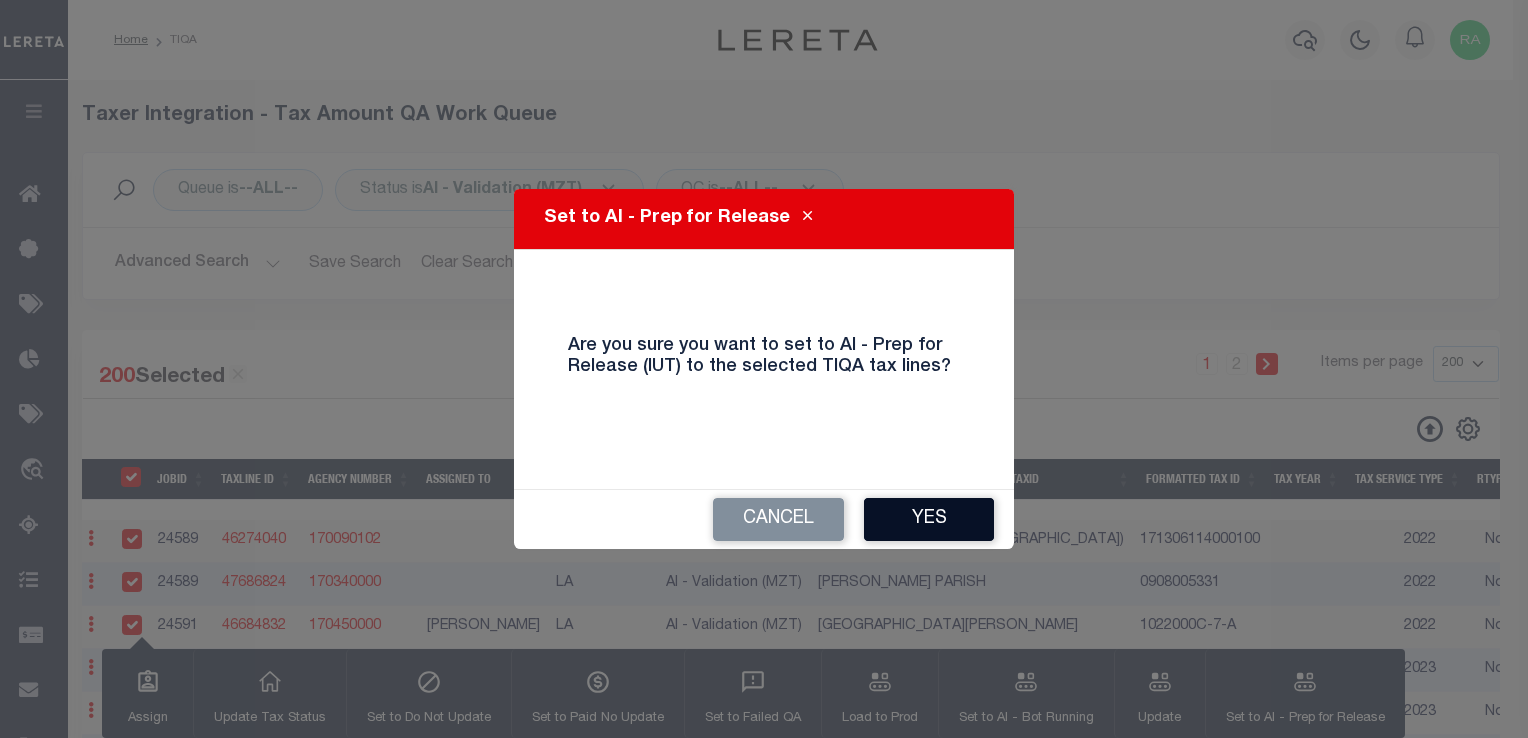 click on "Yes" at bounding box center (929, 519) 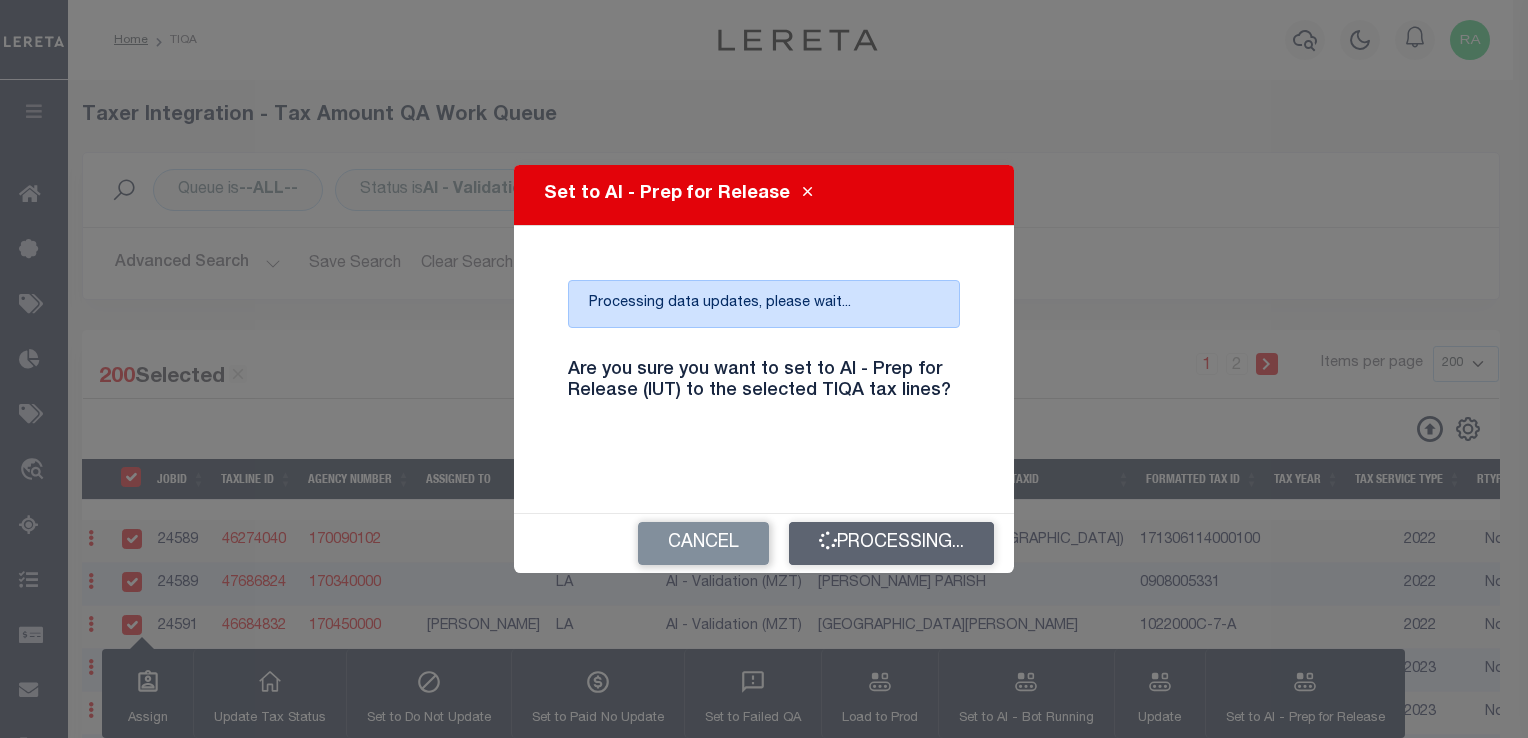 click on "Cancel
Processing..." at bounding box center (764, 543) 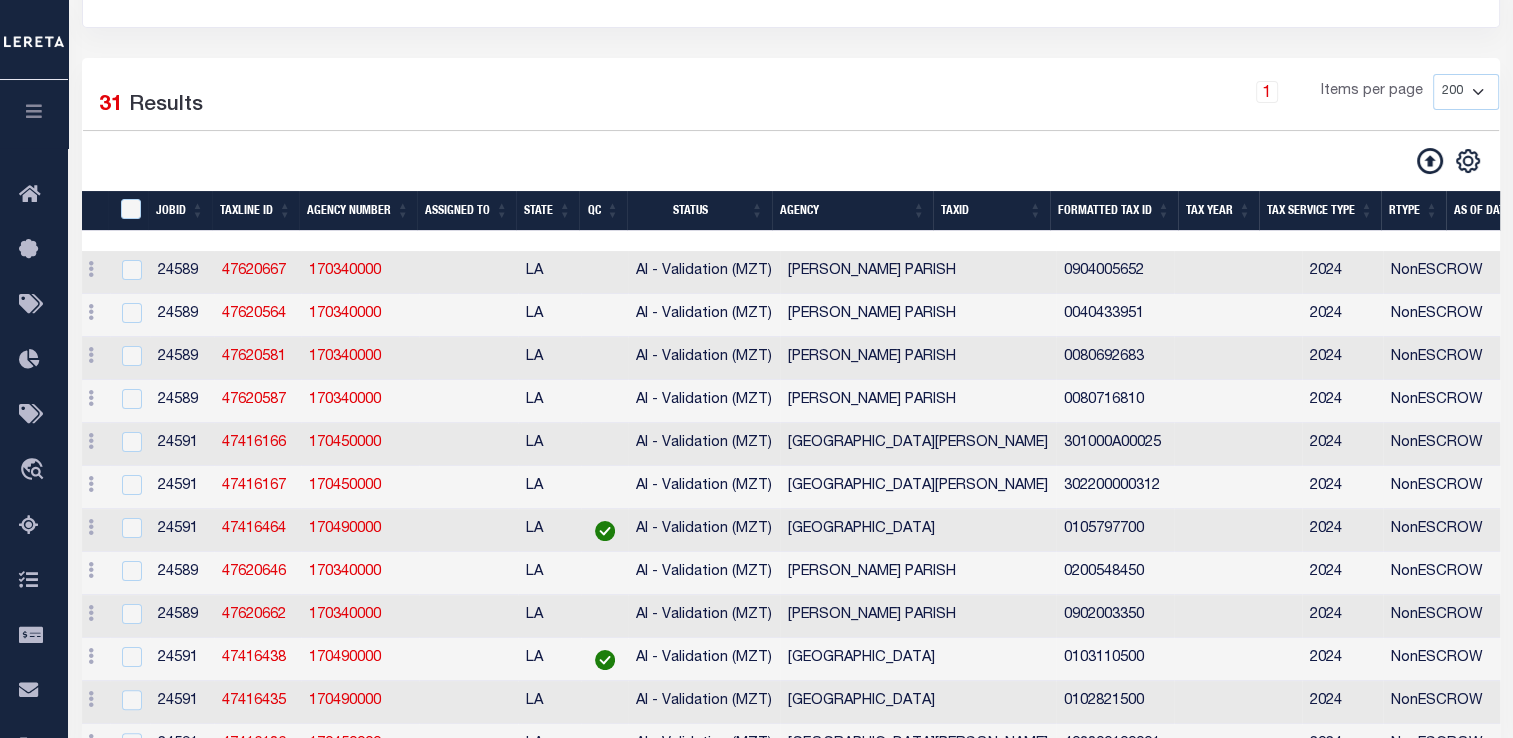 scroll, scrollTop: 572, scrollLeft: 0, axis: vertical 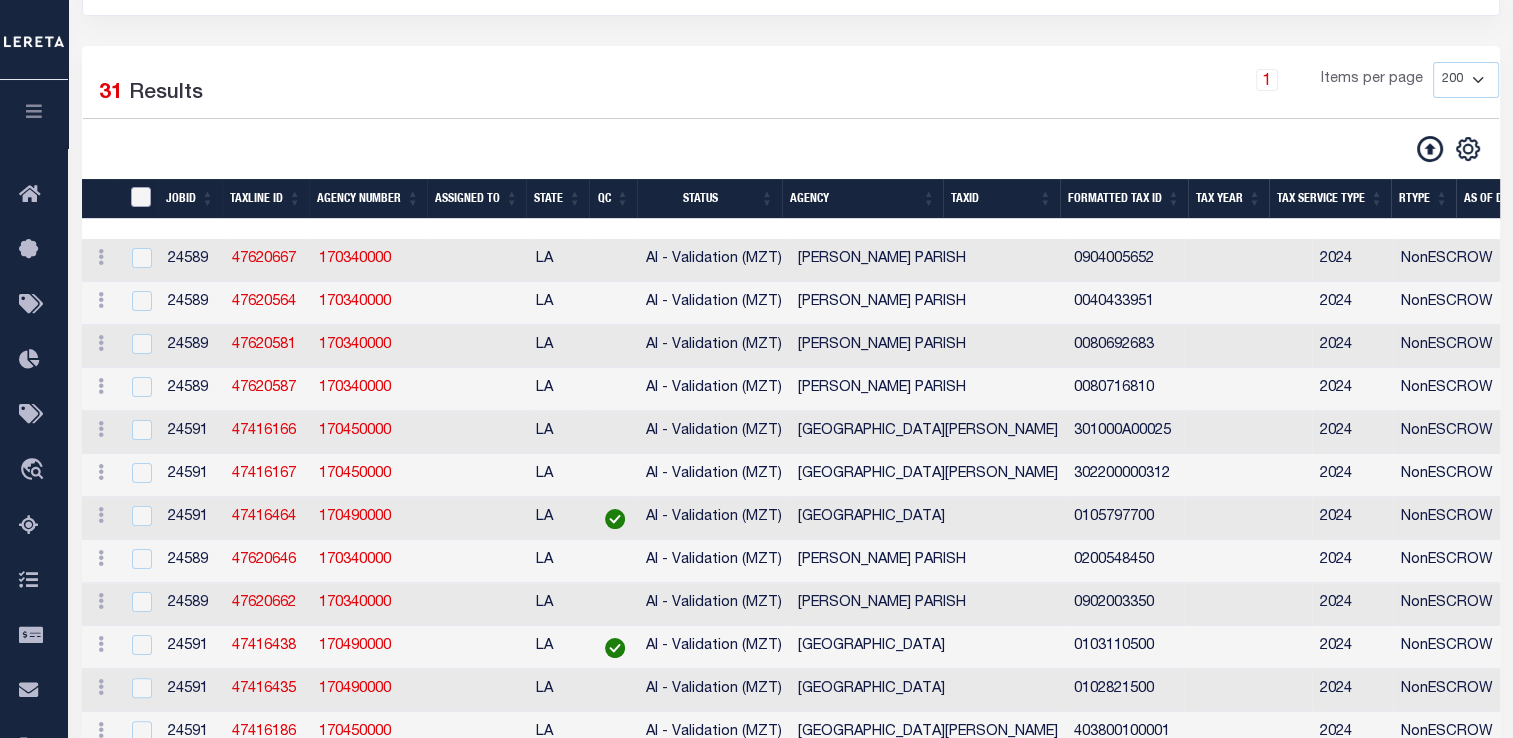 click at bounding box center (141, 197) 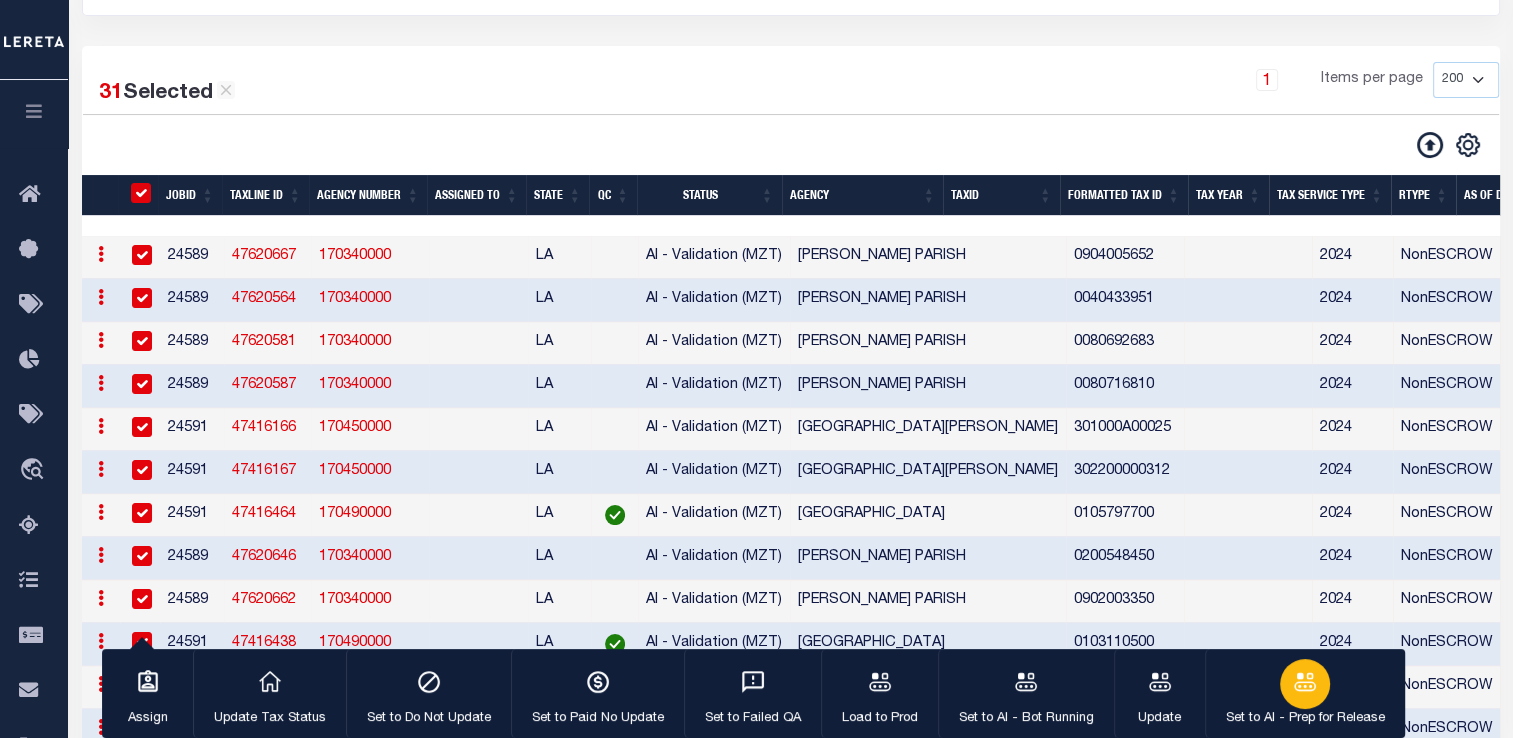 click 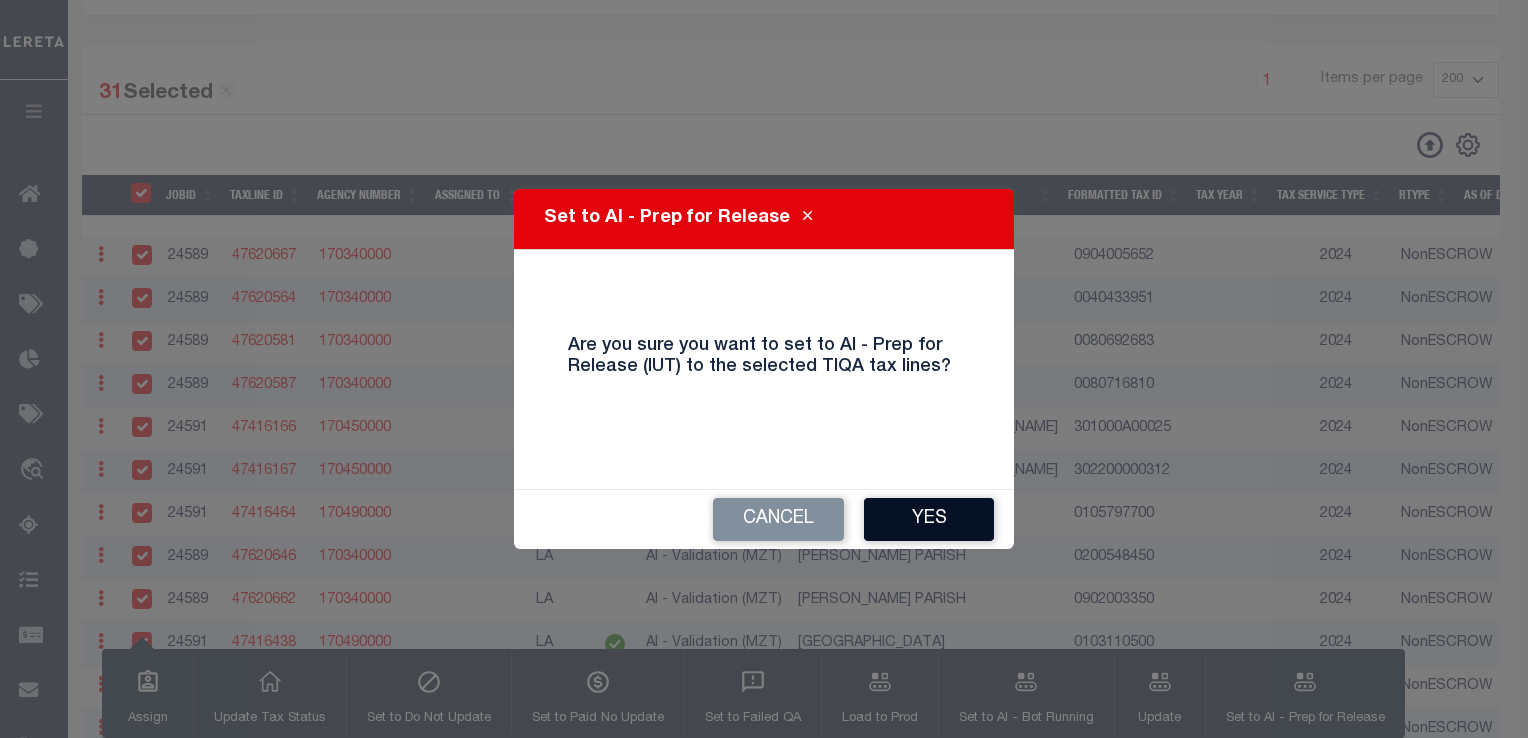 click on "Yes" at bounding box center [929, 519] 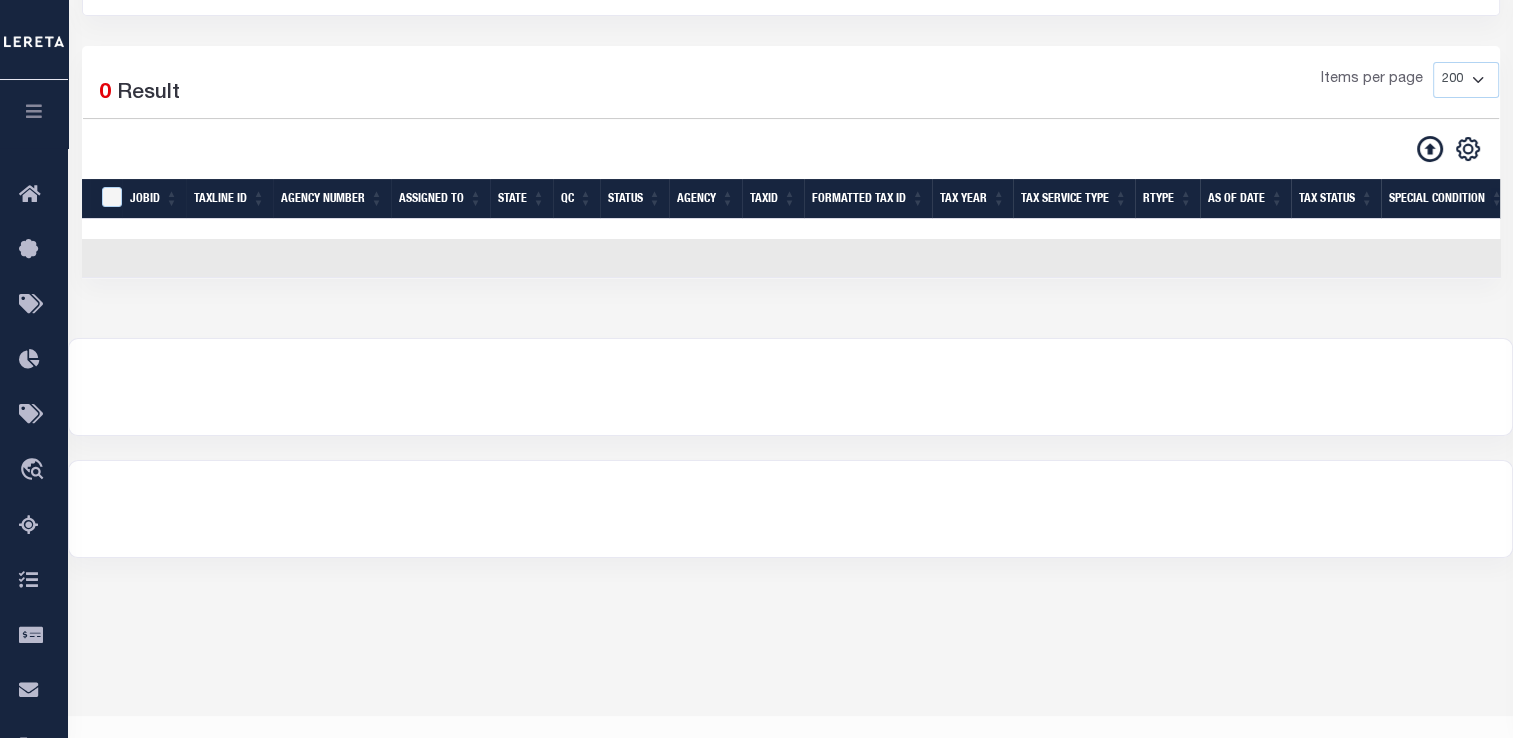 scroll, scrollTop: 0, scrollLeft: 0, axis: both 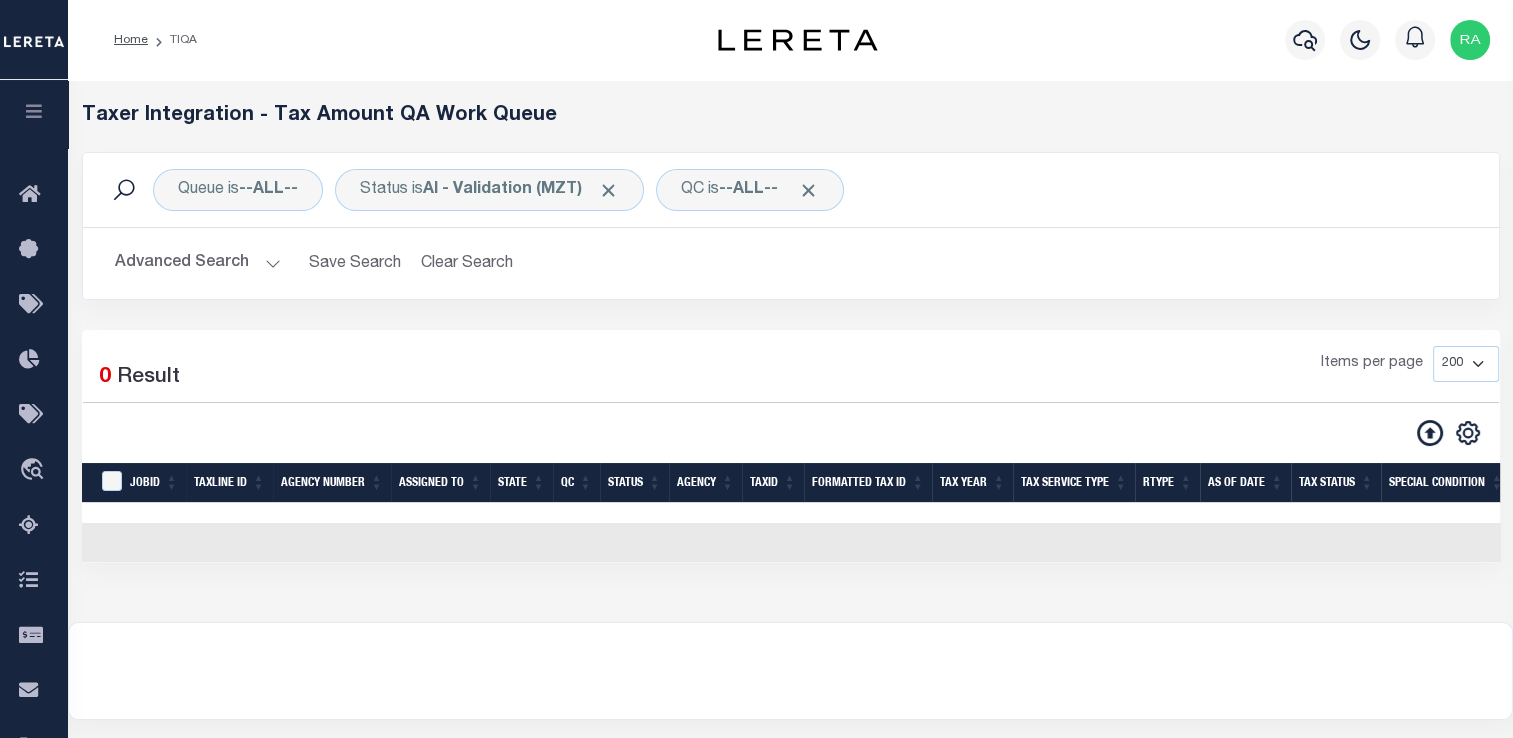 click on "Advanced Search" at bounding box center [198, 263] 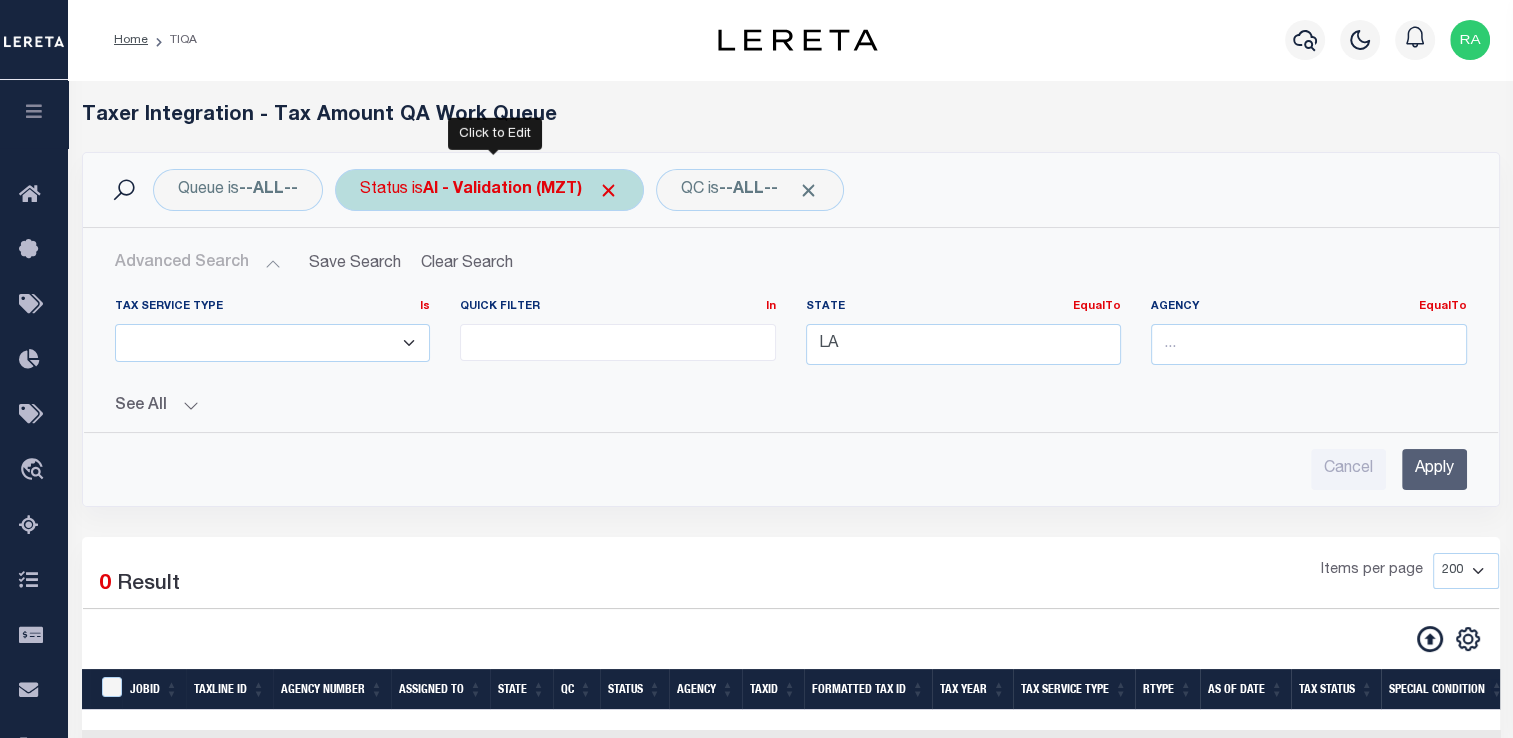 click on "Status is  AI - Validation (MZT)" at bounding box center [489, 190] 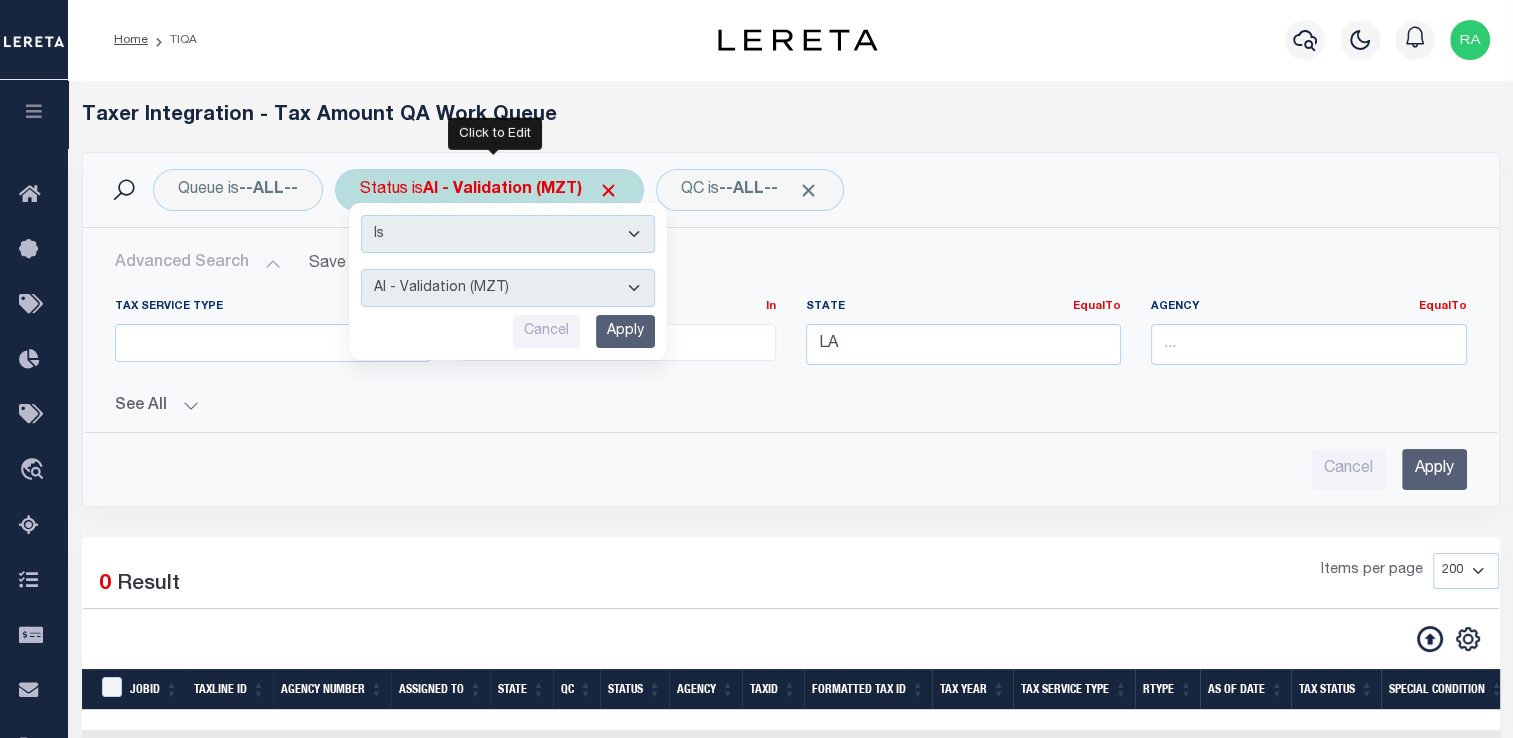click on "AI - Bot Exception (ERR) AI - Bot Running (PLA) AI - Failed QA (FQA) AI - Prep for Release to TIQA (IUT) AI - Validation (MZT) Details Not Found (DNF) Did Not Update Production (DNU) Load to Production (LTP) Paid No Update (PNU) Ready for Production (RFP) Ready for QA (RQA) Tax ID Not Found (TNF) Tax Year Not Found (YNF)" at bounding box center [508, 288] 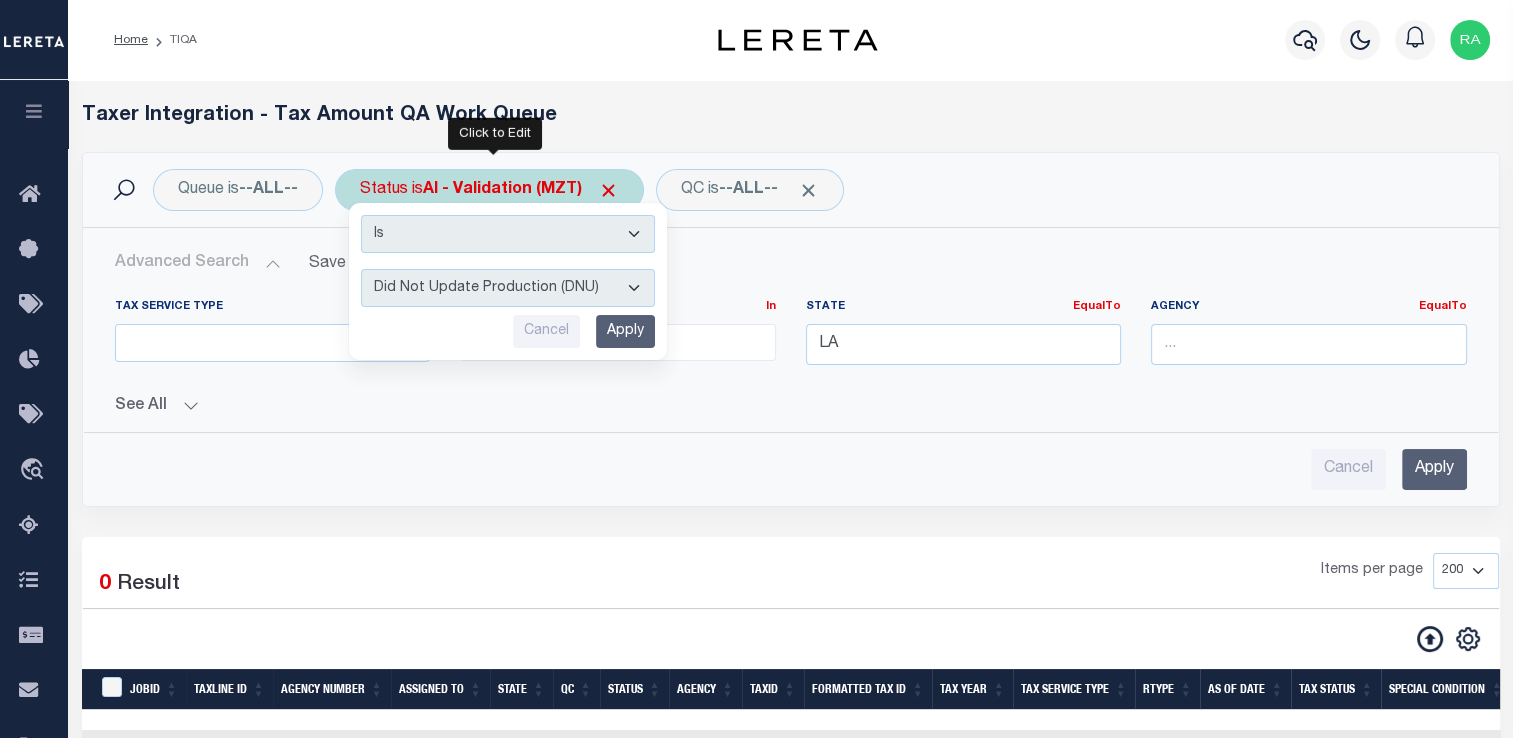 click on "AI - Bot Exception (ERR) AI - Bot Running (PLA) AI - Failed QA (FQA) AI - Prep for Release to TIQA (IUT) AI - Validation (MZT) Details Not Found (DNF) Did Not Update Production (DNU) Load to Production (LTP) Paid No Update (PNU) Ready for Production (RFP) Ready for QA (RQA) Tax ID Not Found (TNF) Tax Year Not Found (YNF)" at bounding box center (508, 288) 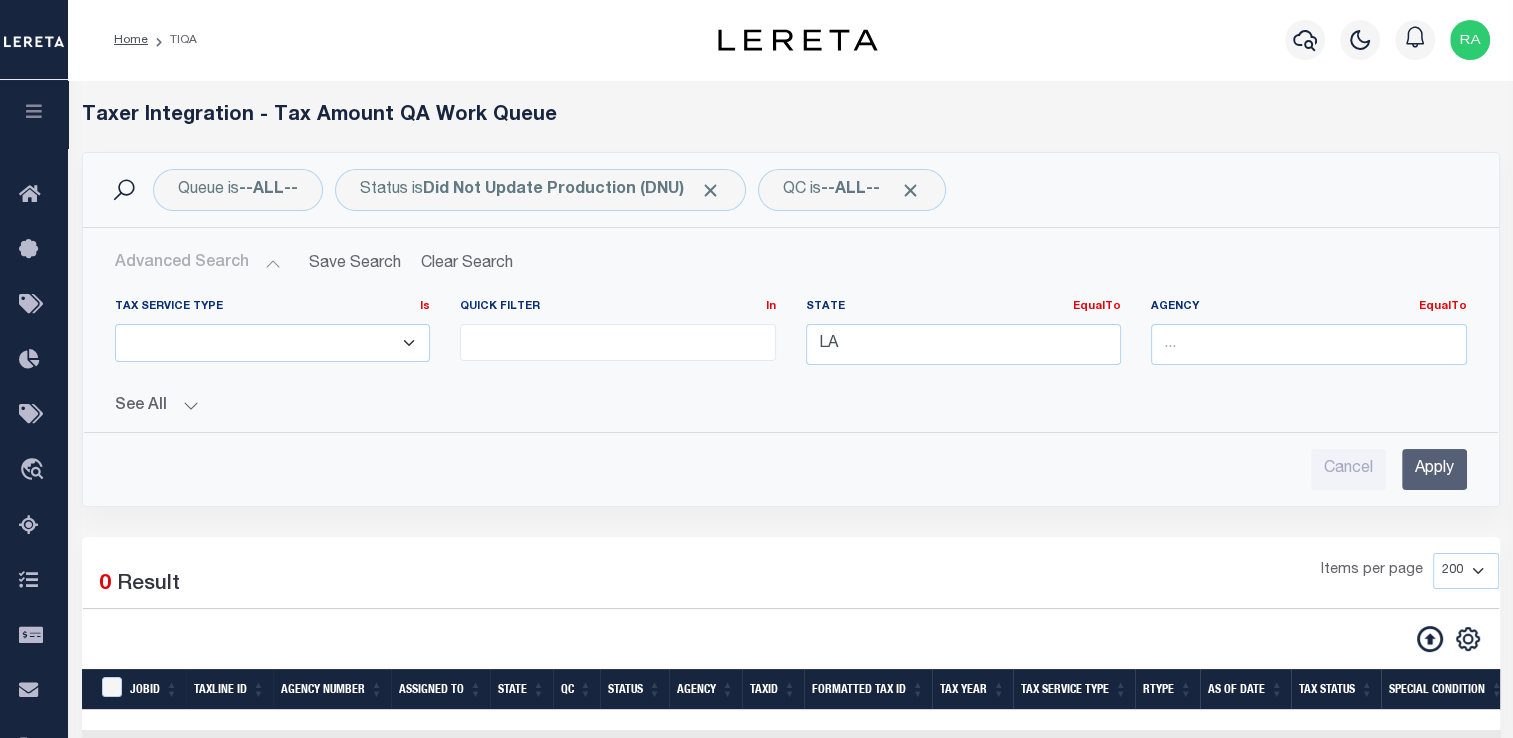click on "Apply" at bounding box center (1434, 469) 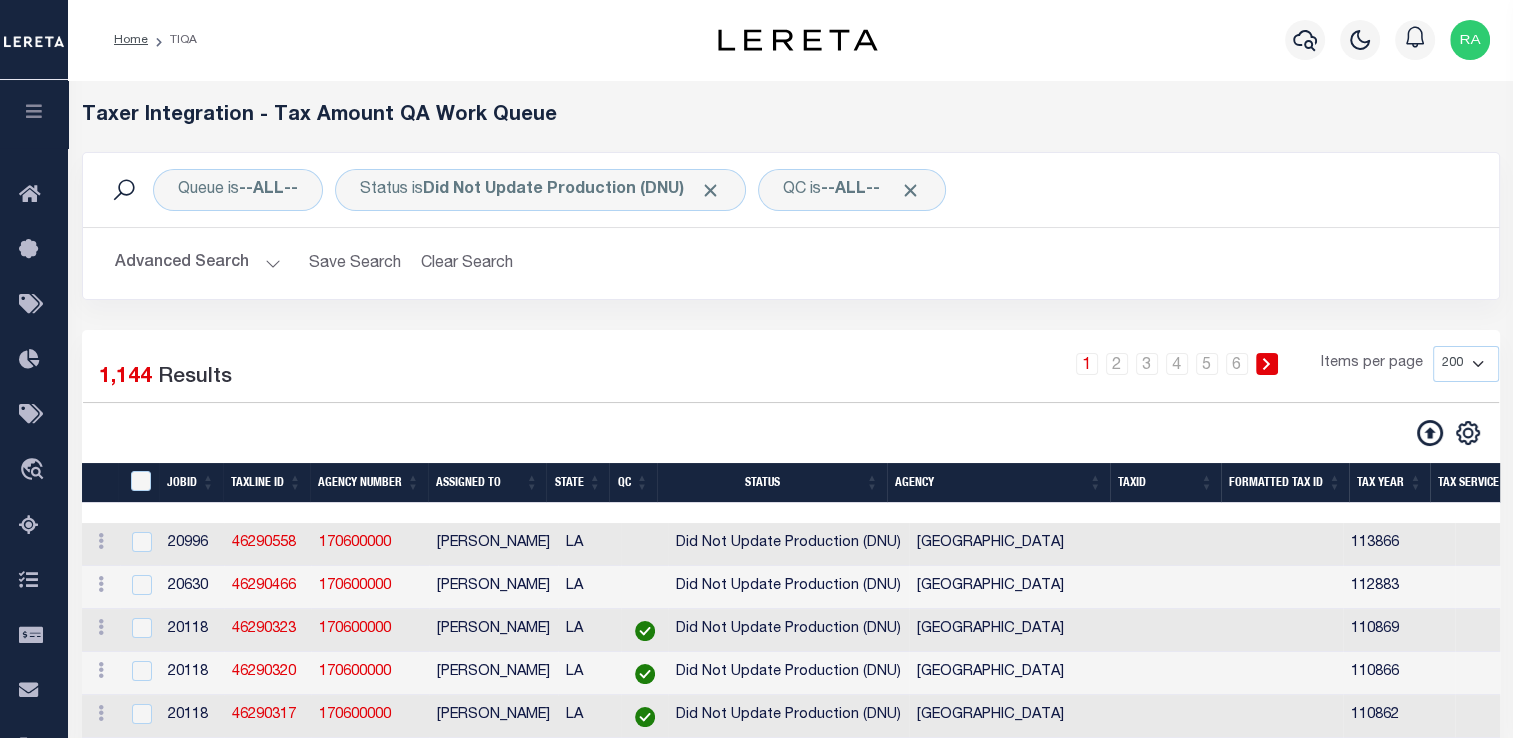 click on "Agency" at bounding box center (998, 483) 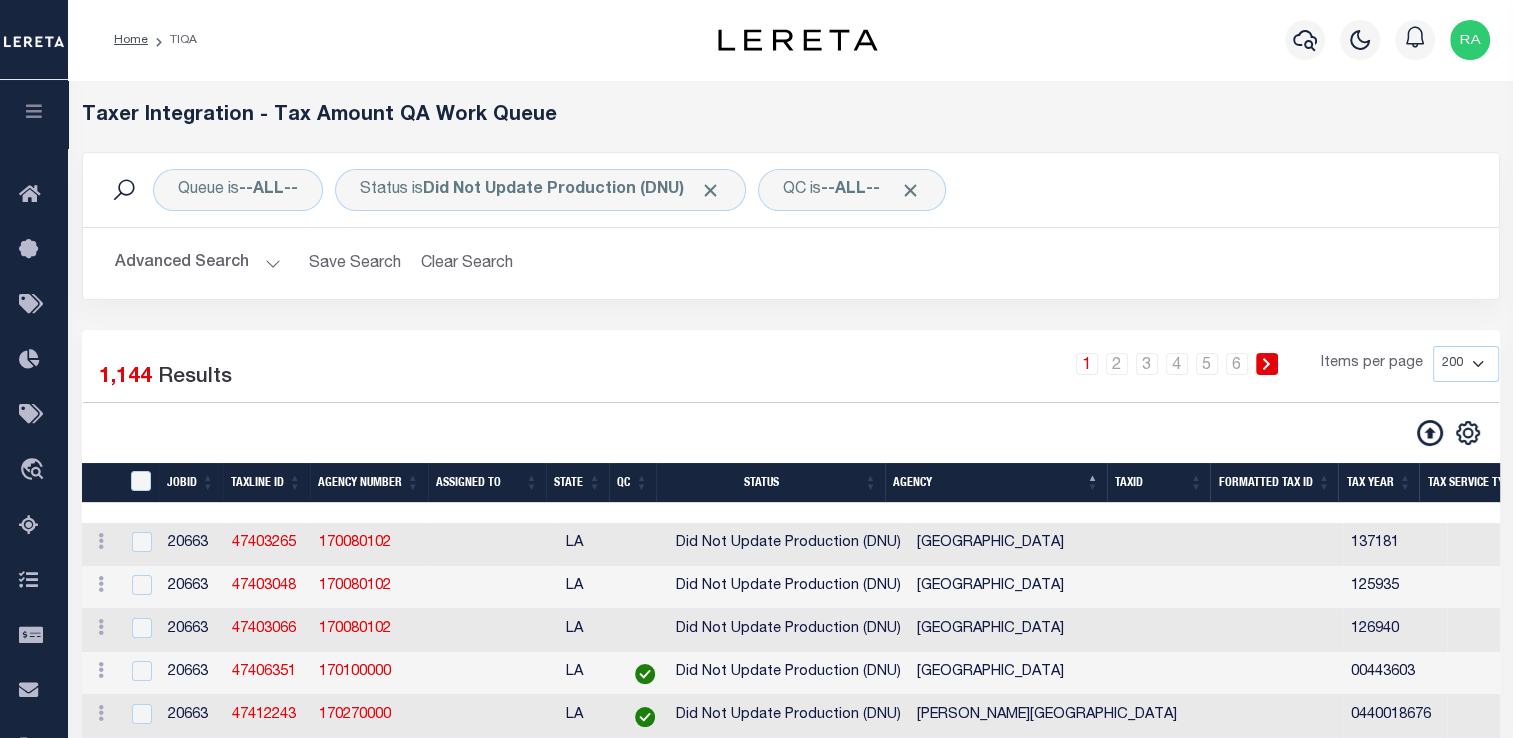click on "10 25 50 100 200 500 1000 2000" at bounding box center [1466, 364] 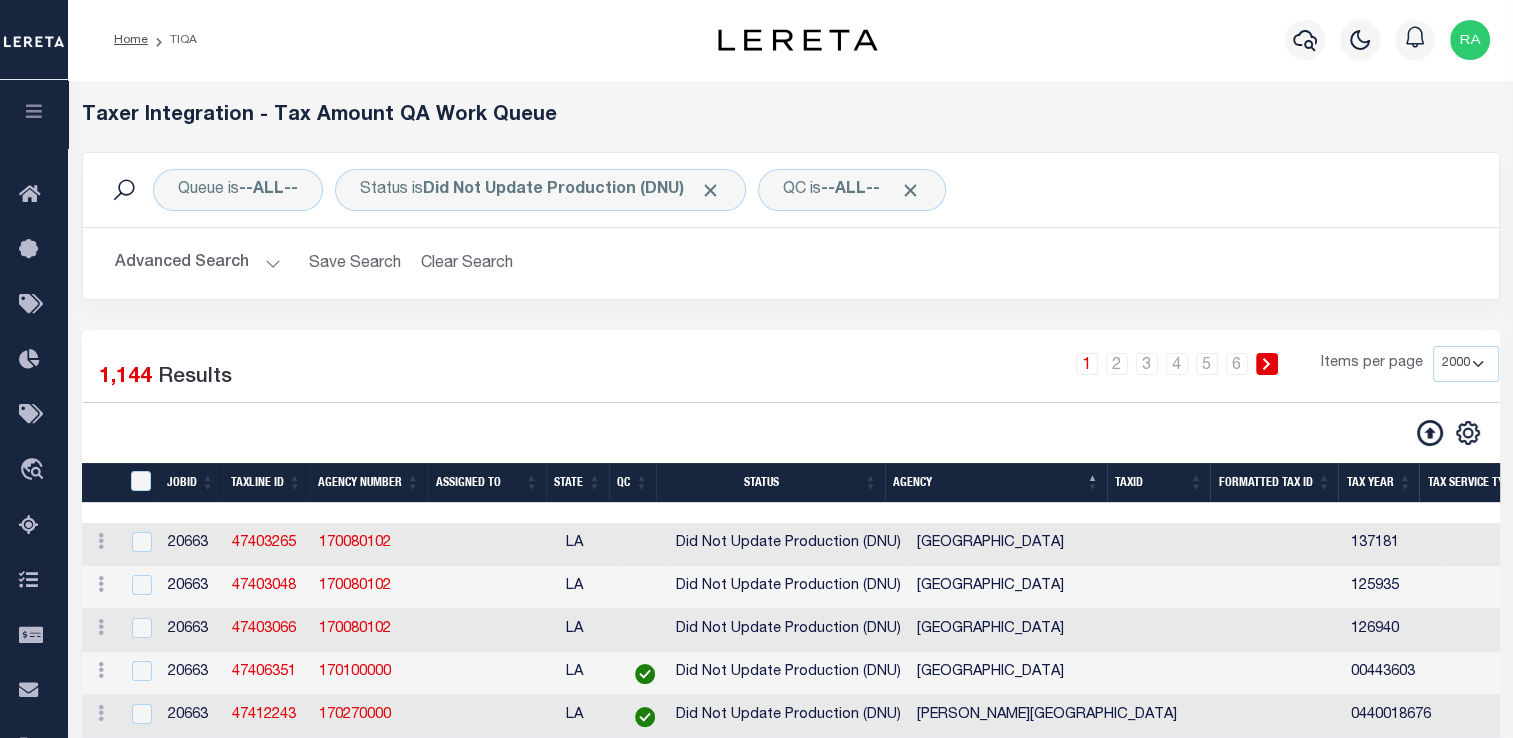 click on "10 25 50 100 200 500 1000 2000" at bounding box center (1466, 364) 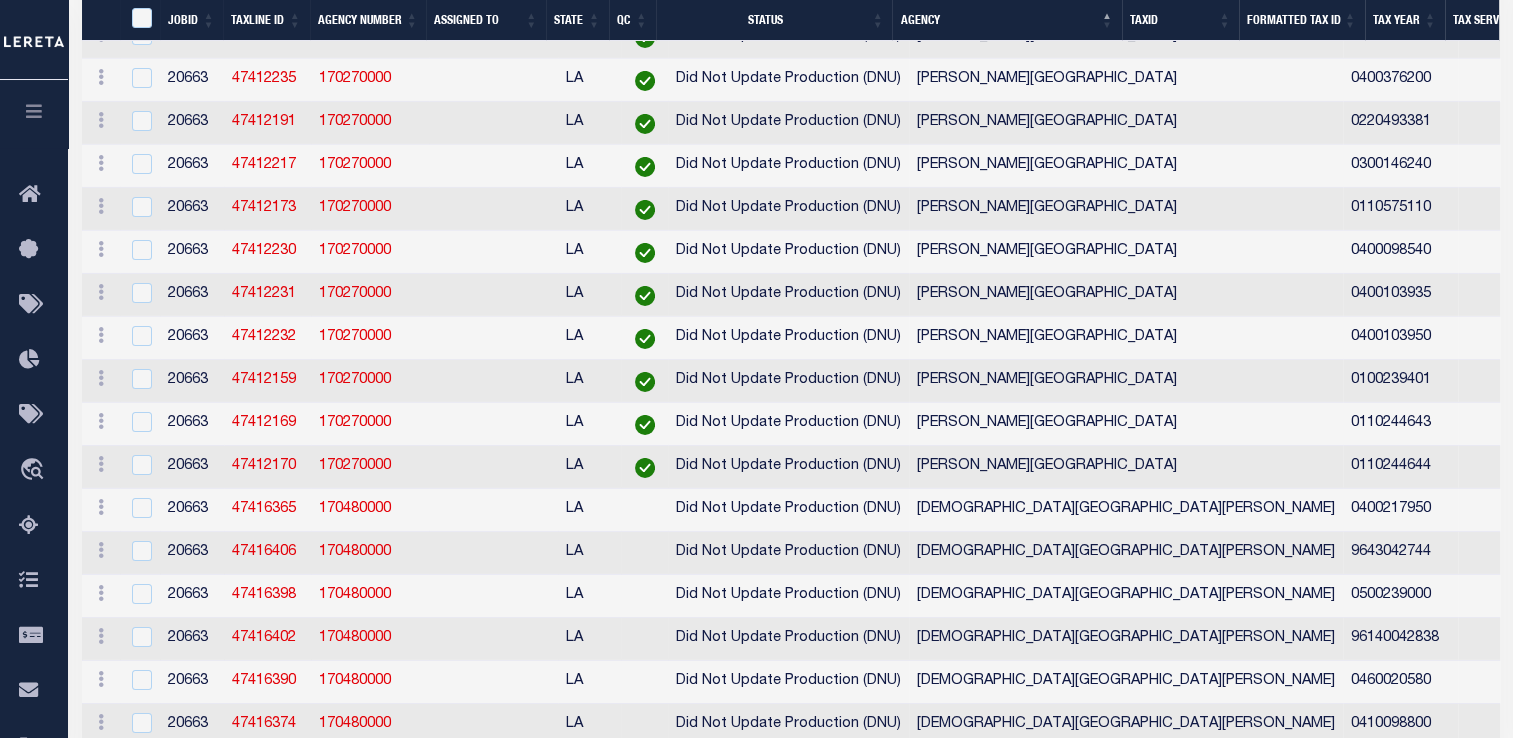 scroll, scrollTop: 6847, scrollLeft: 0, axis: vertical 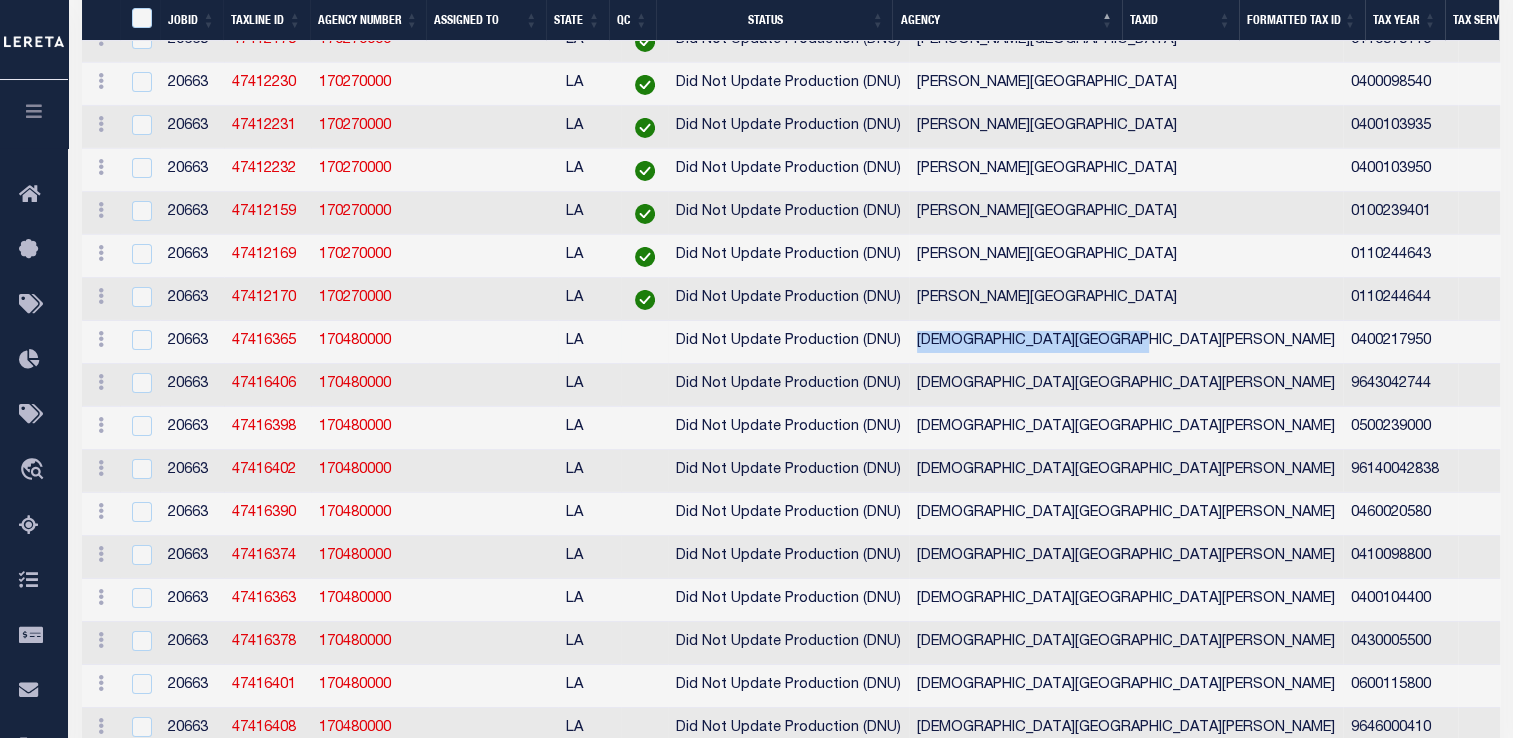 drag, startPoint x: 897, startPoint y: 494, endPoint x: 1114, endPoint y: 481, distance: 217.38905 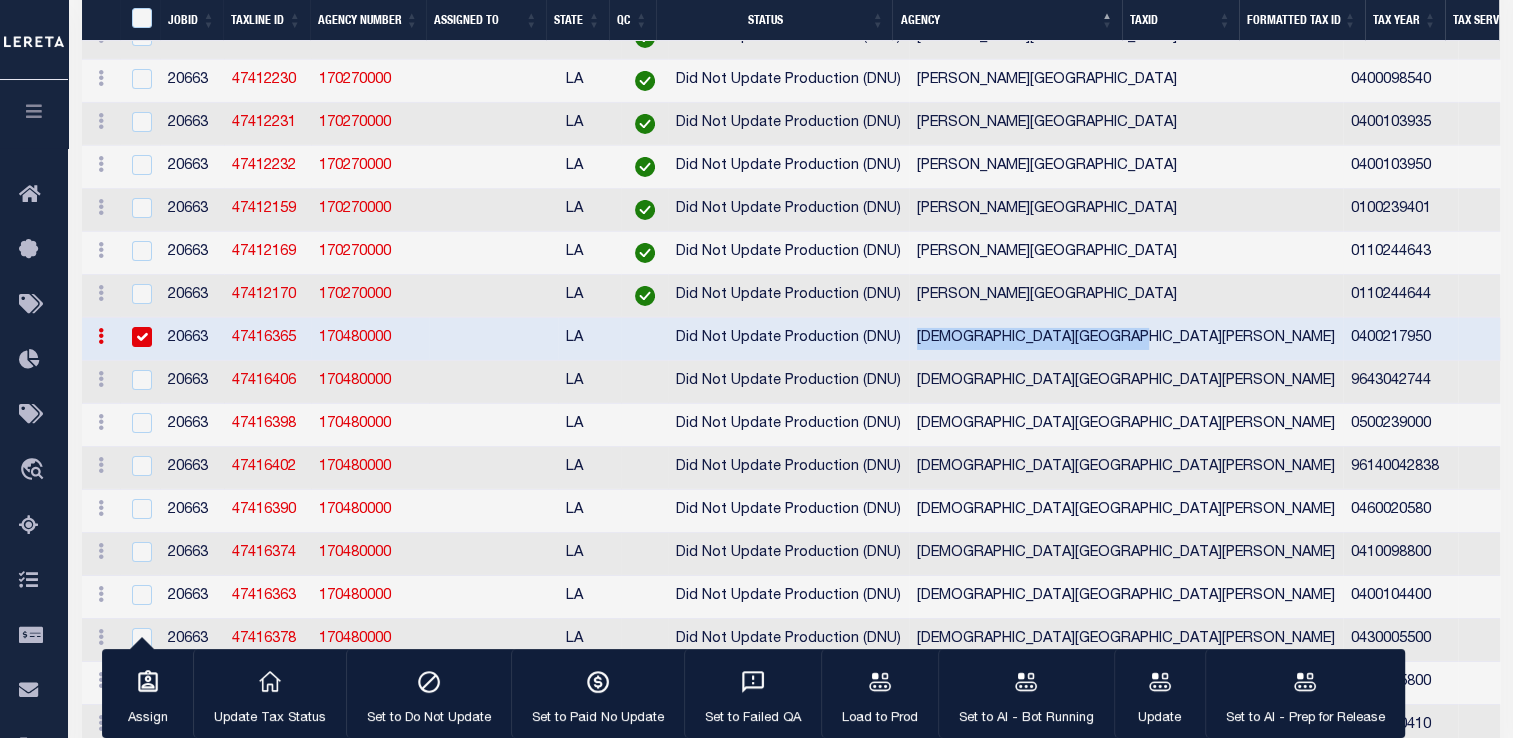copy on "[DEMOGRAPHIC_DATA][GEOGRAPHIC_DATA][PERSON_NAME]" 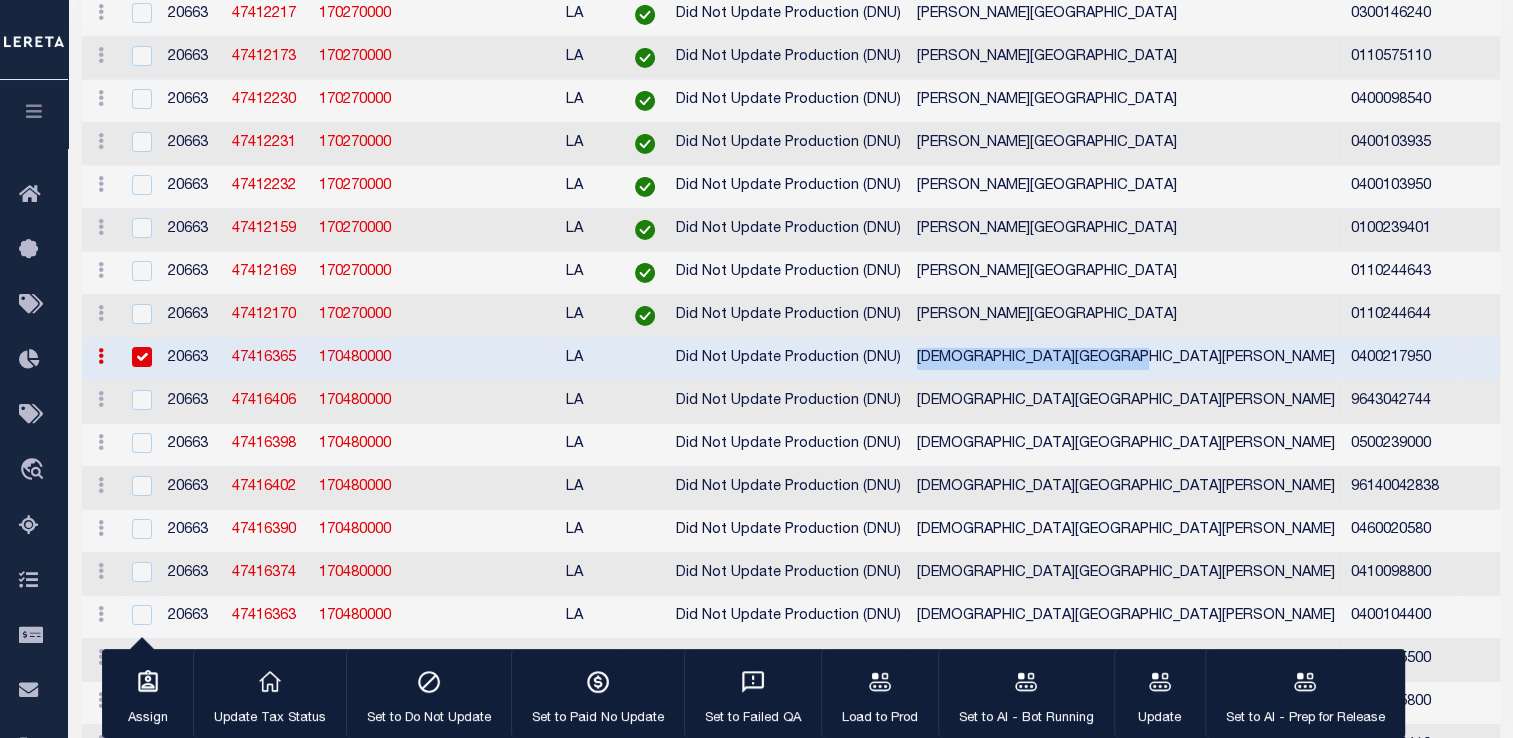 scroll, scrollTop: 0, scrollLeft: 0, axis: both 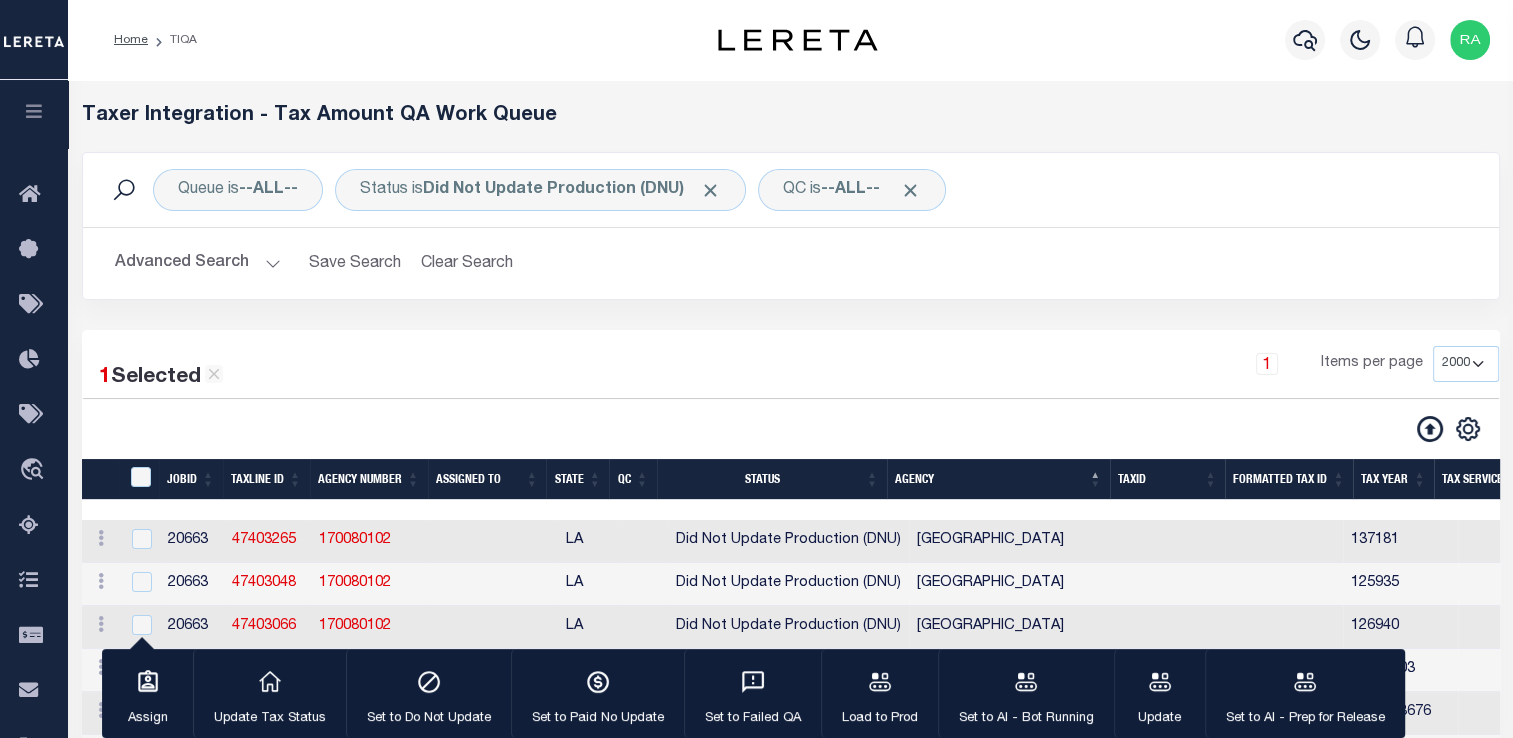 click on "Advanced Search" at bounding box center (198, 263) 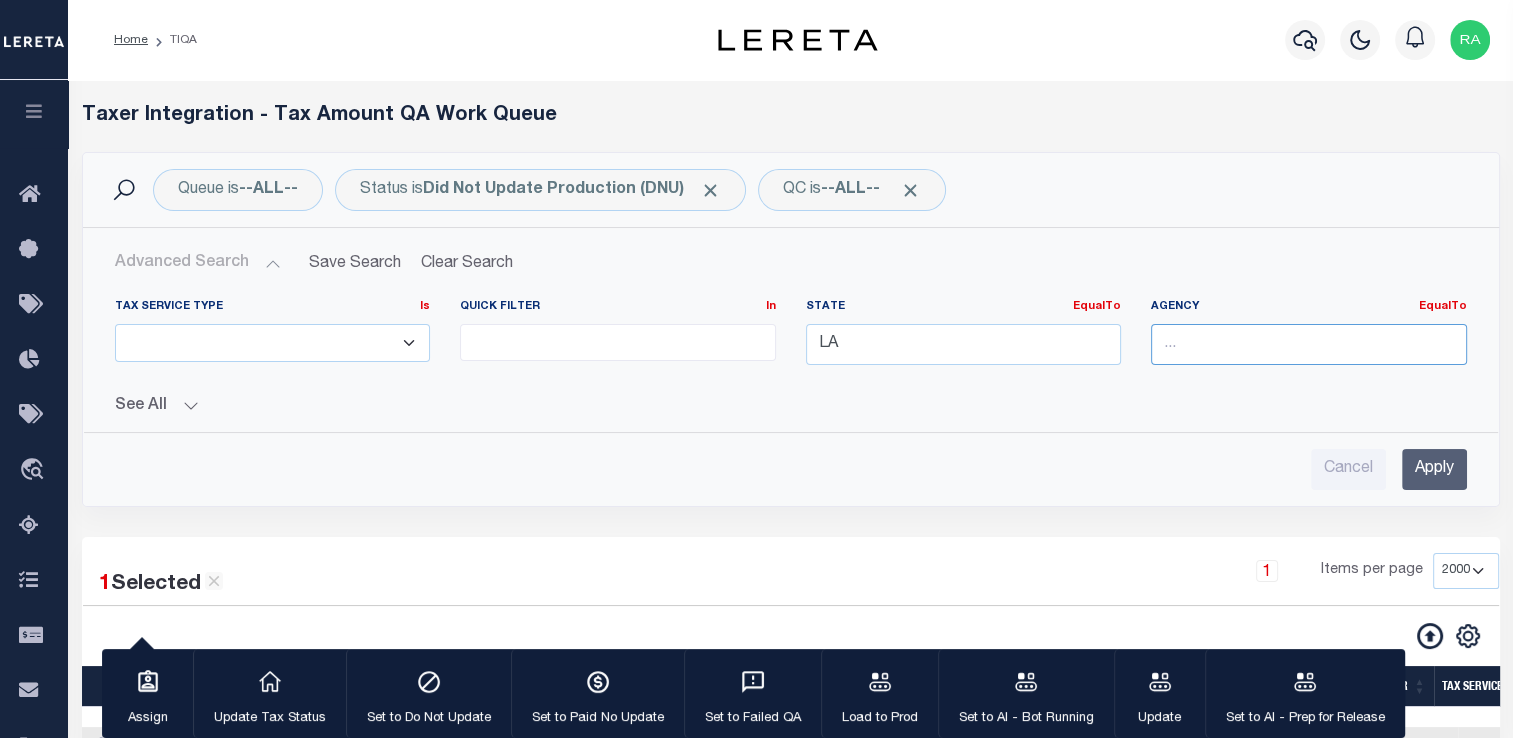 click at bounding box center (1309, 344) 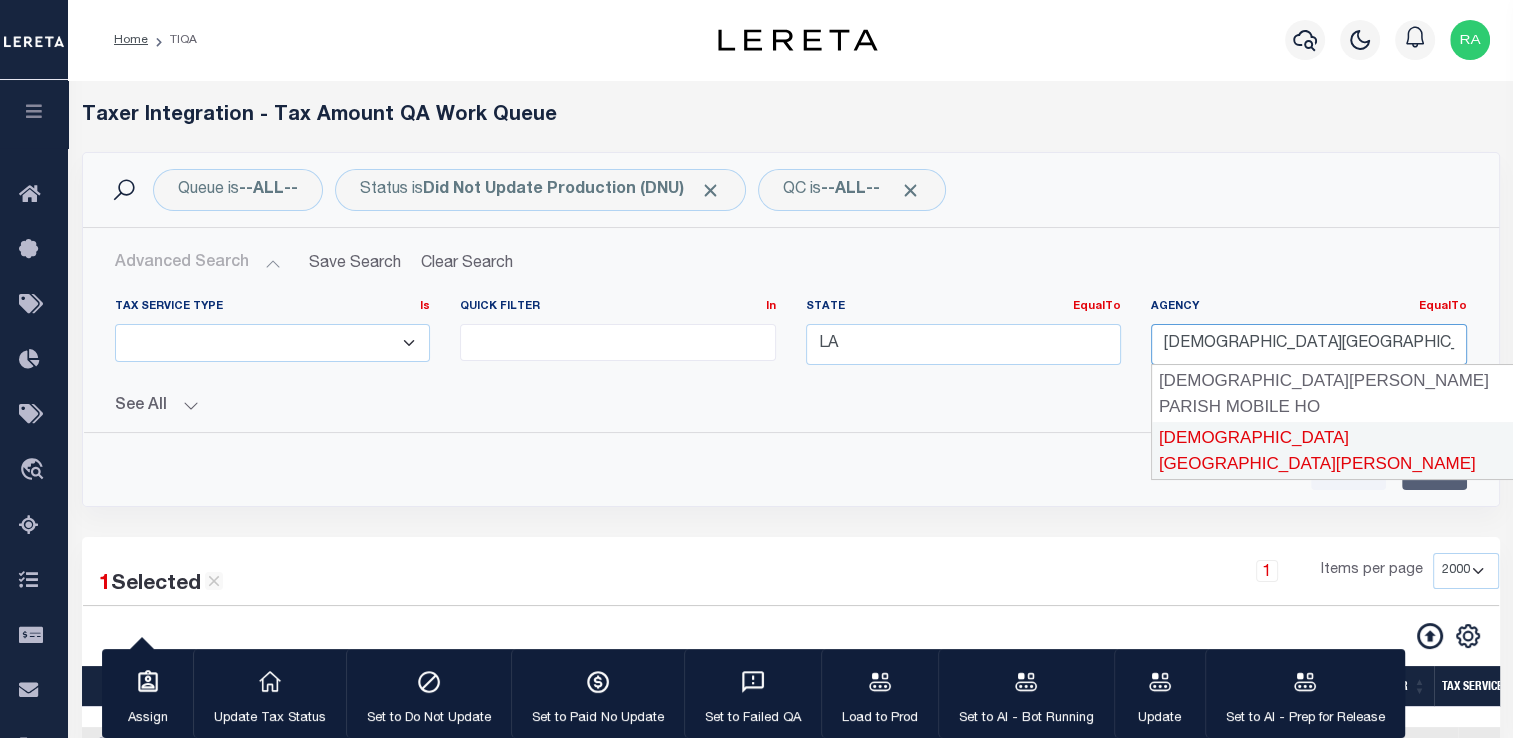 click on "[DEMOGRAPHIC_DATA][GEOGRAPHIC_DATA][PERSON_NAME]" at bounding box center (1340, 450) 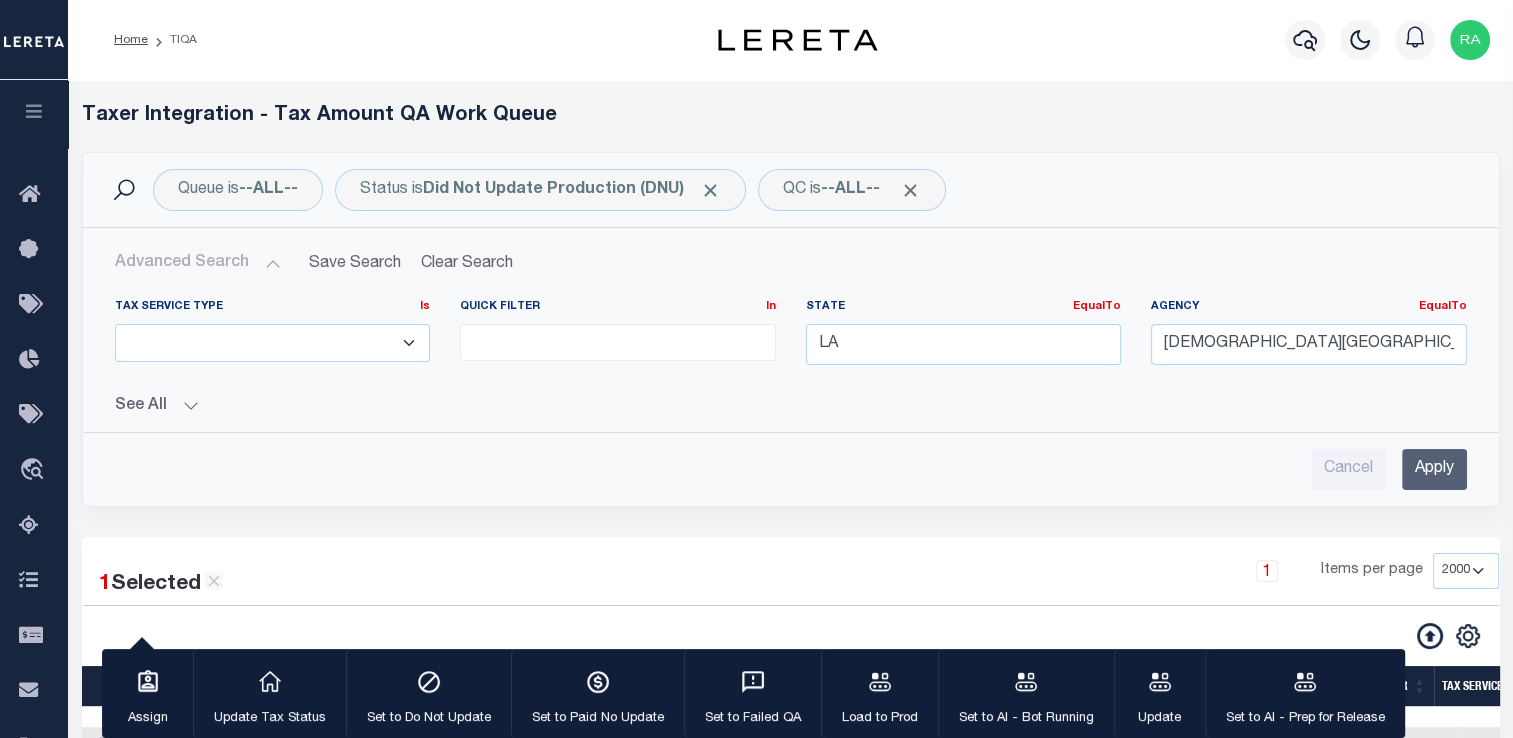 click on "Apply" at bounding box center [1434, 469] 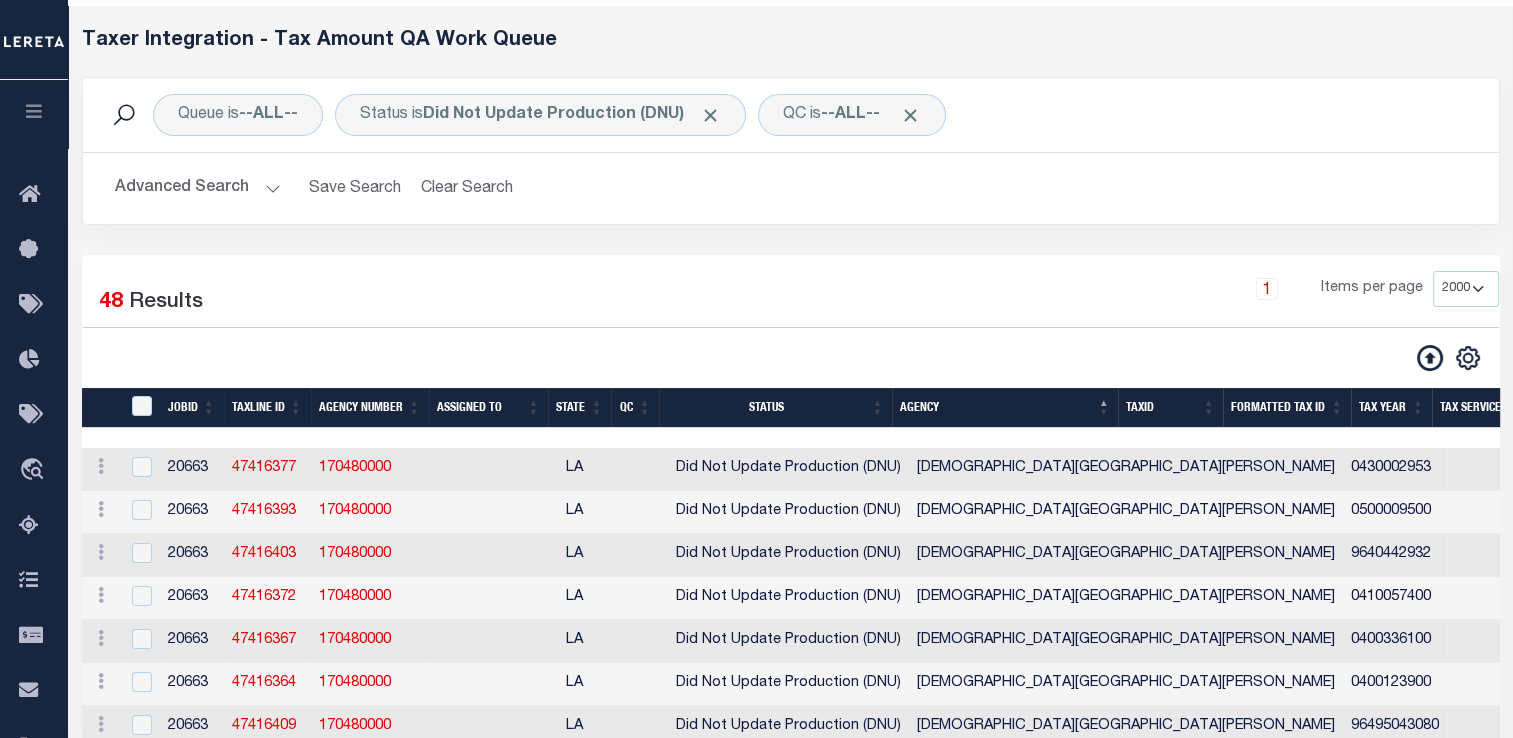 scroll, scrollTop: 76, scrollLeft: 0, axis: vertical 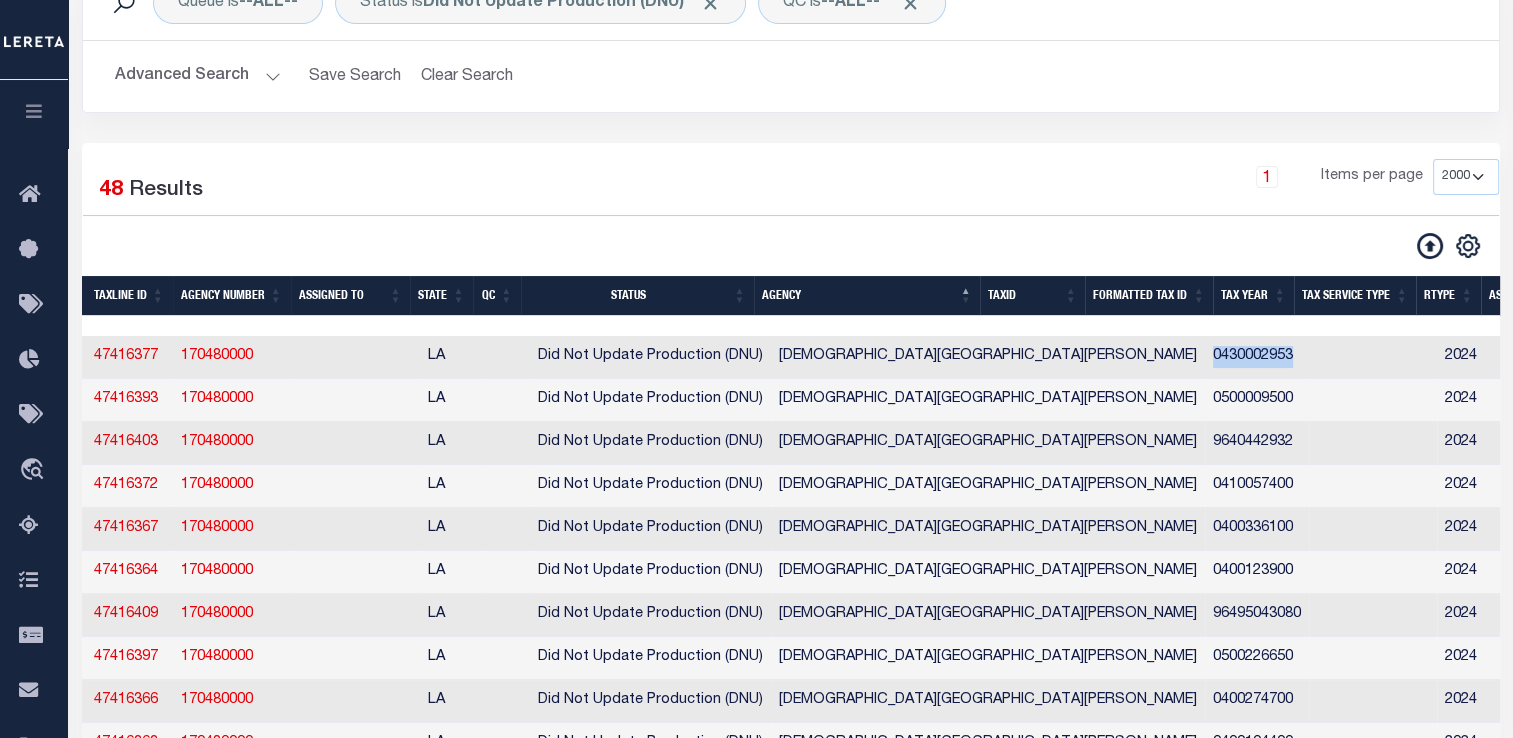 drag, startPoint x: 989, startPoint y: 354, endPoint x: 1085, endPoint y: 370, distance: 97.3242 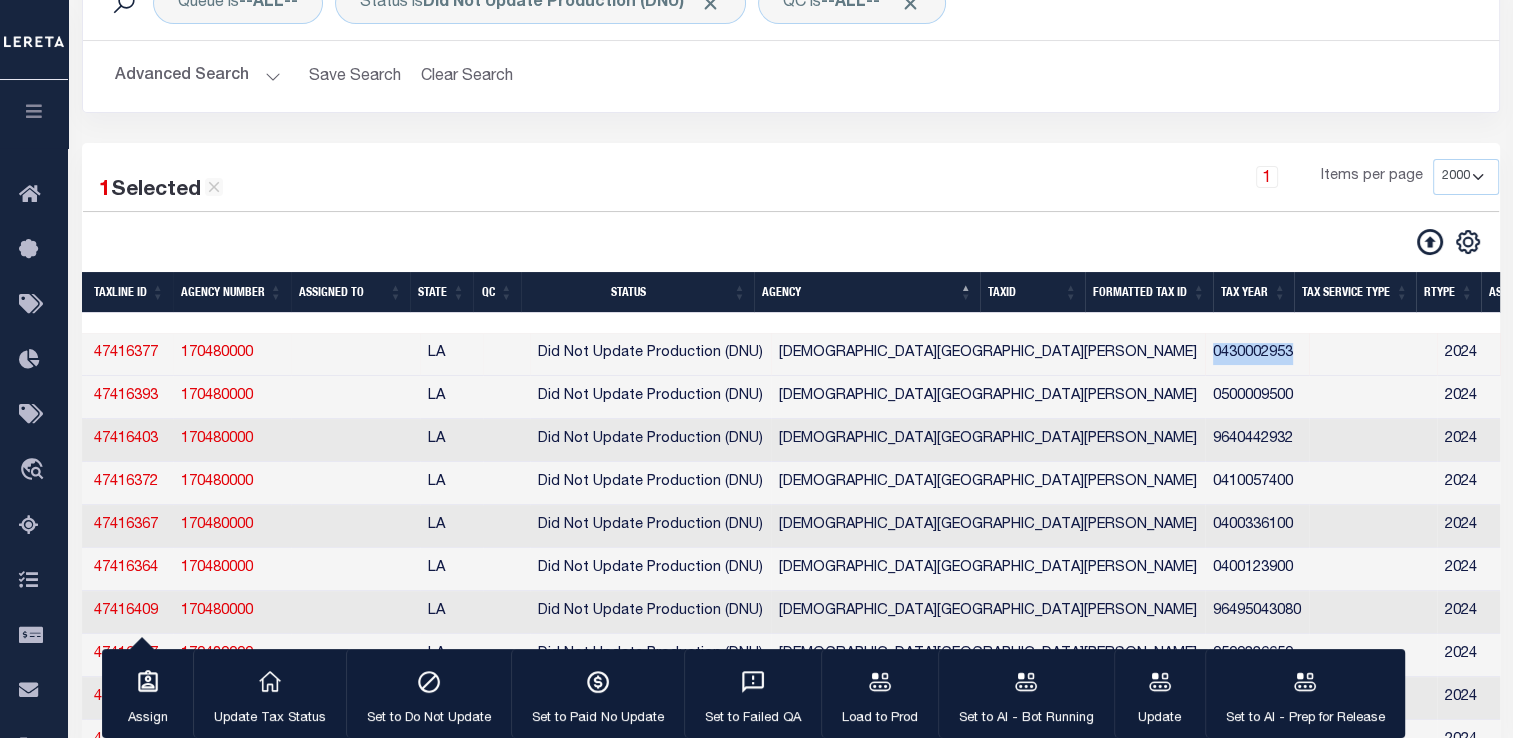 copy on "0430002953" 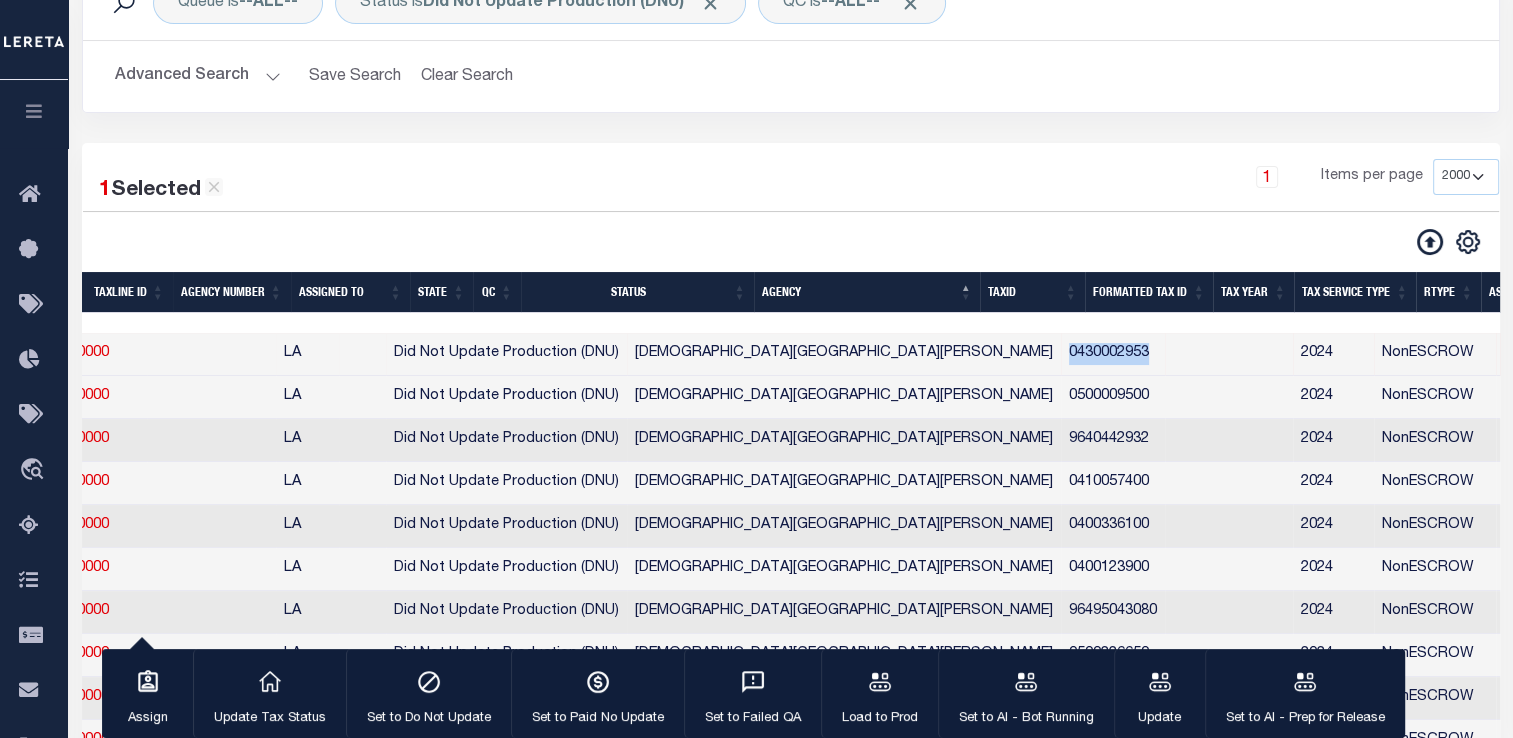 scroll, scrollTop: 0, scrollLeft: 282, axis: horizontal 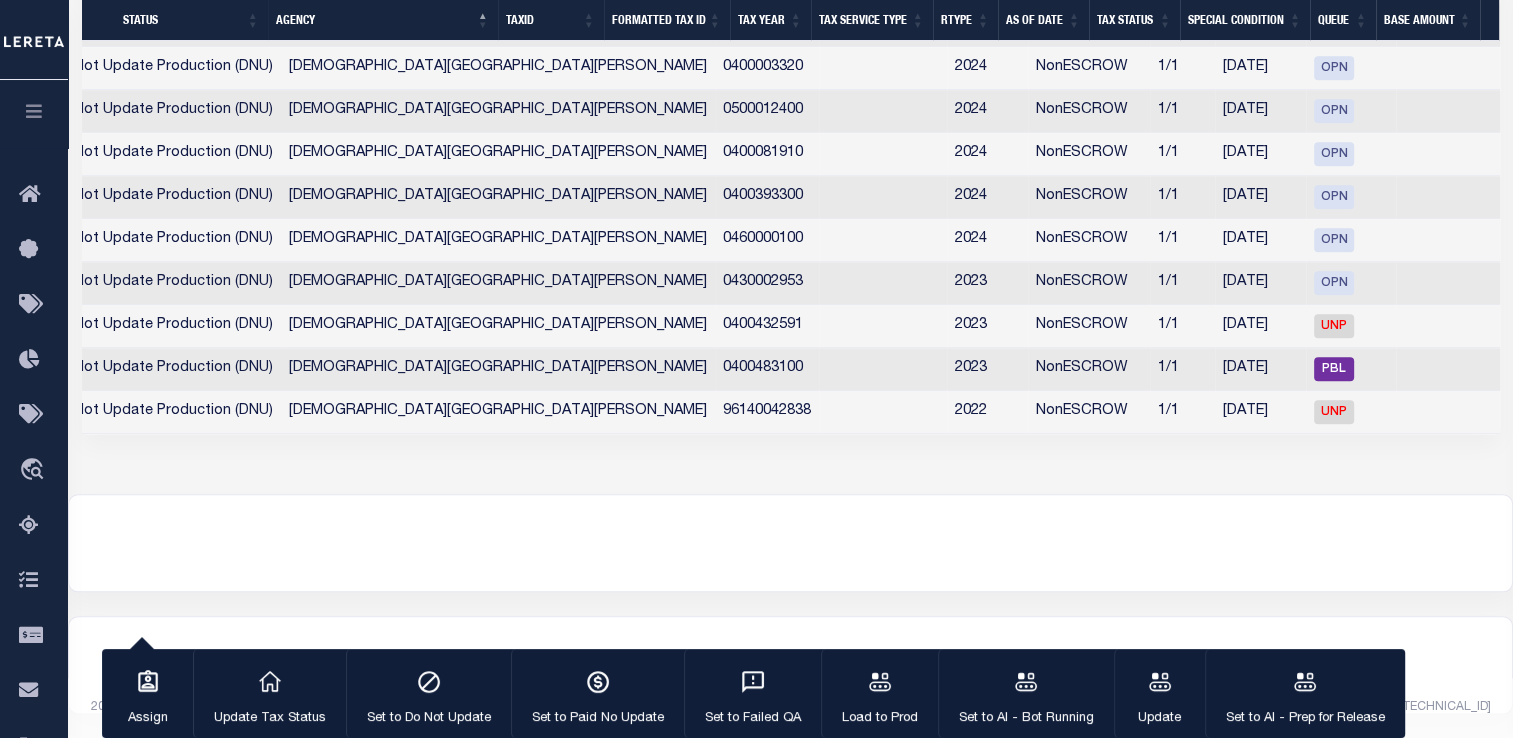 click on "[DATE]" at bounding box center (1260, 369) 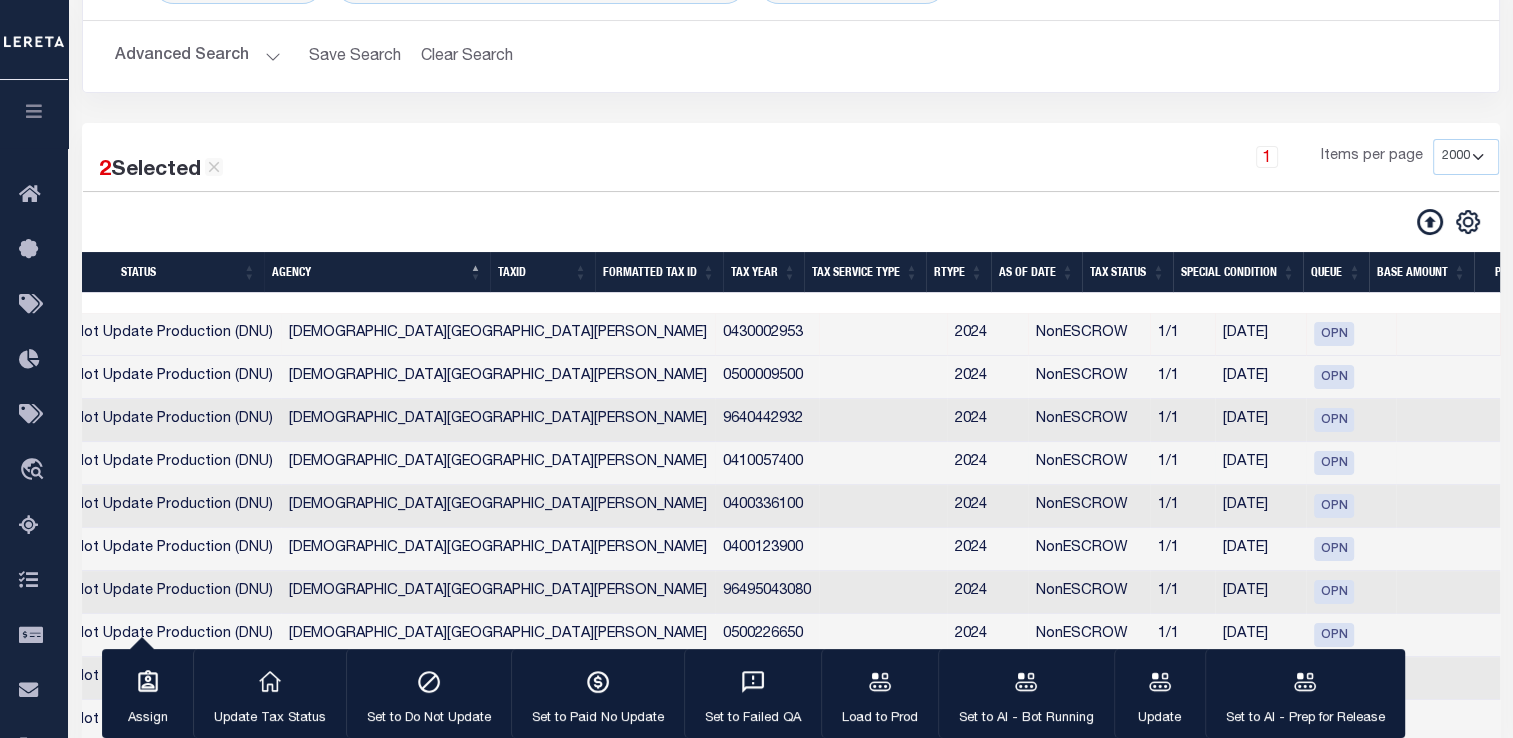 scroll, scrollTop: 208, scrollLeft: 0, axis: vertical 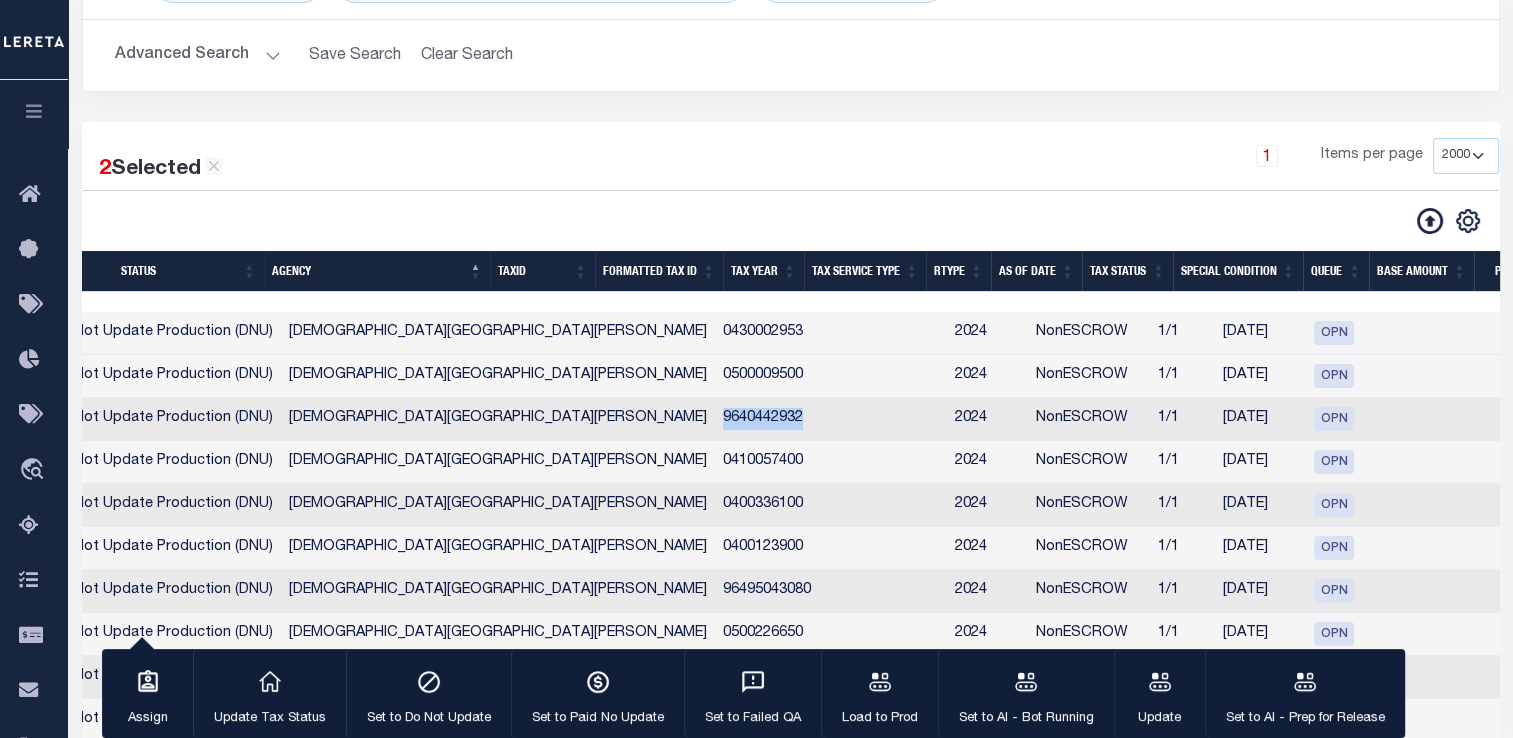 drag, startPoint x: 500, startPoint y: 418, endPoint x: 614, endPoint y: 419, distance: 114.00439 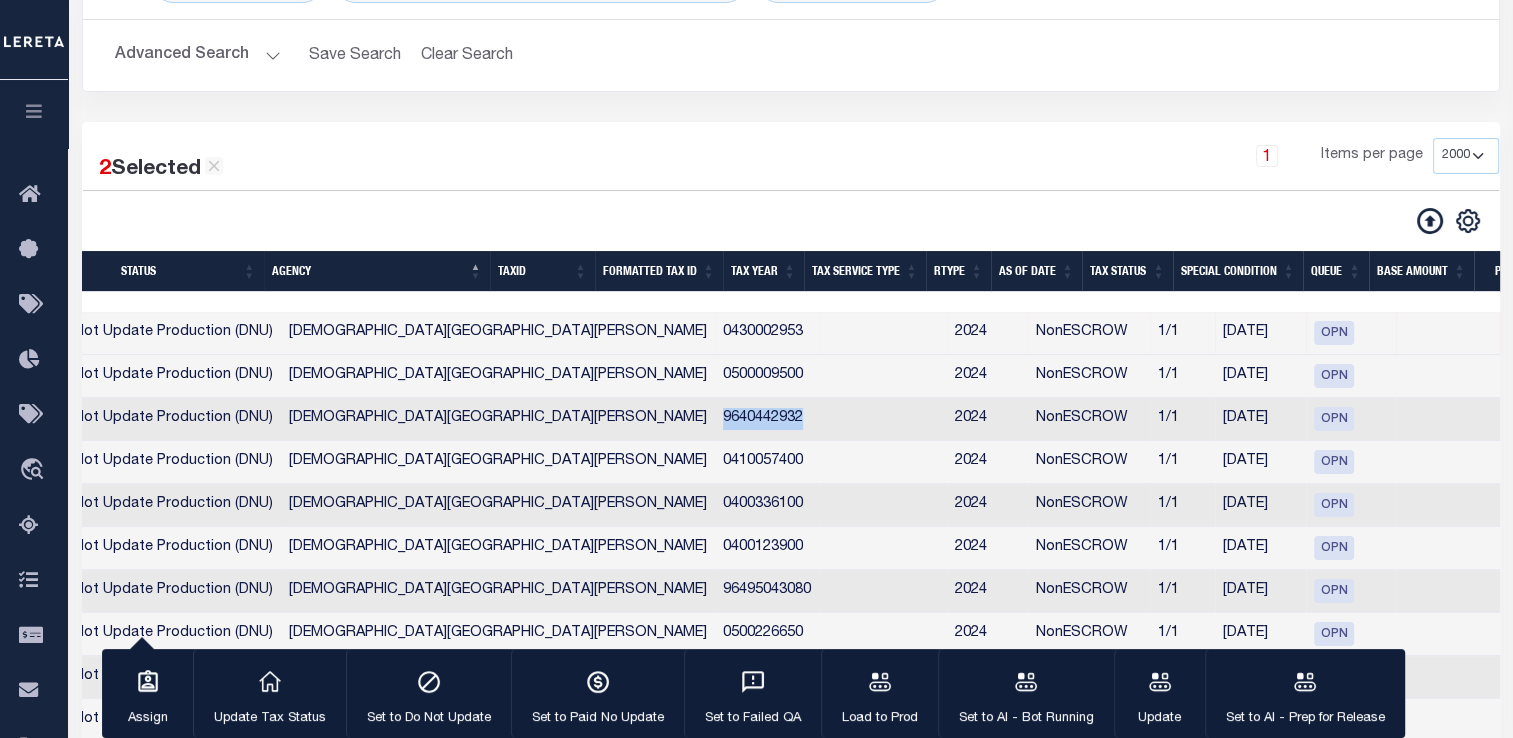 scroll, scrollTop: 0, scrollLeft: 319, axis: horizontal 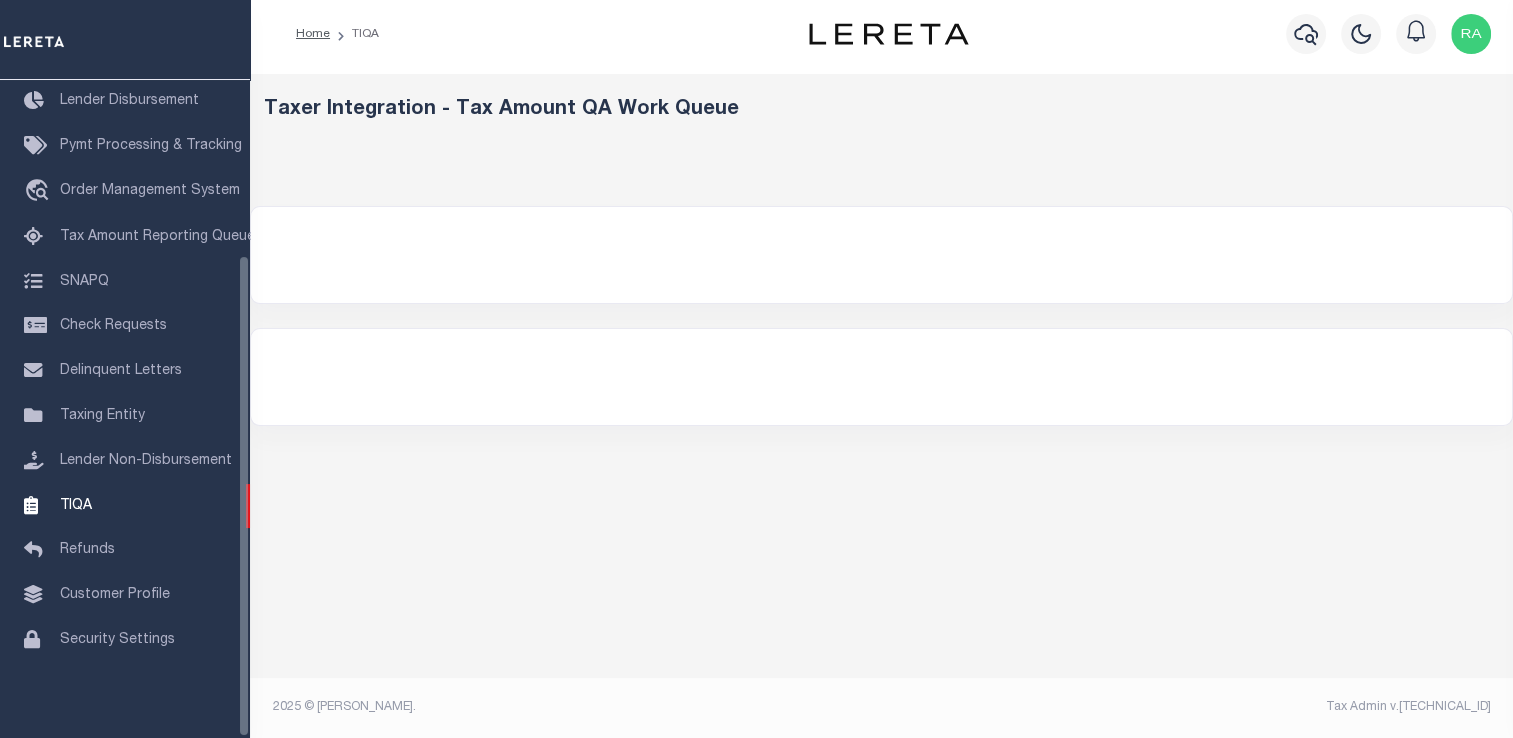 select on "2000" 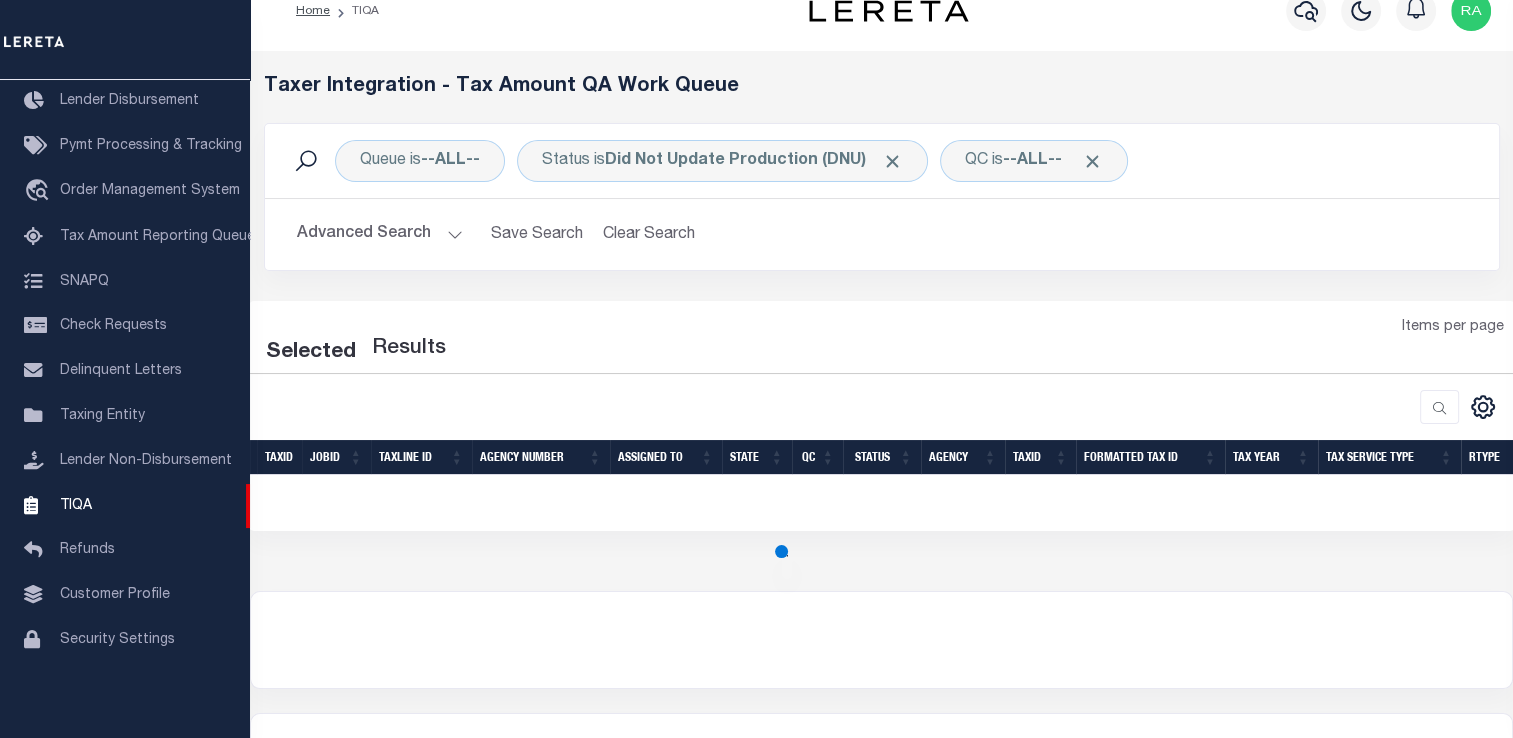 select on "2000" 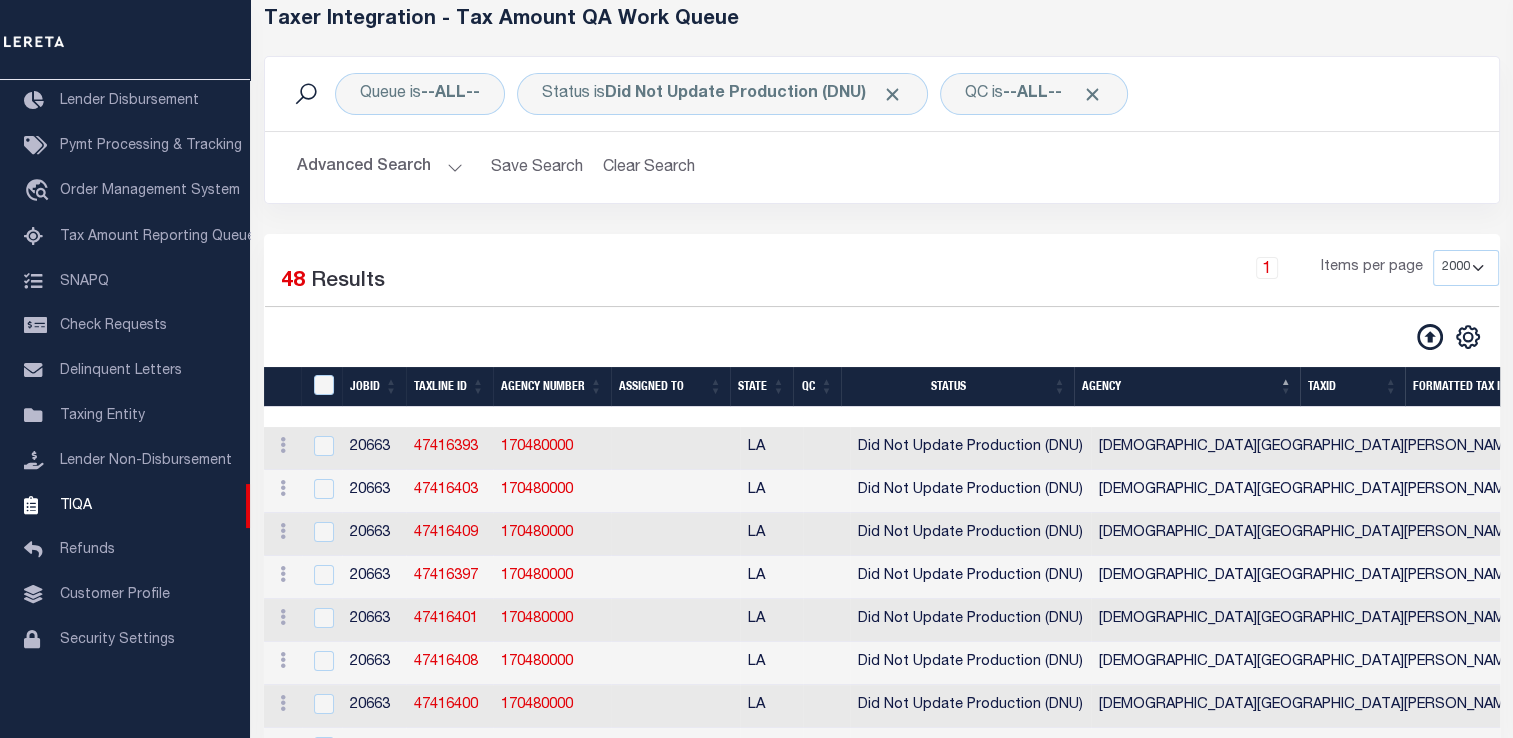 scroll, scrollTop: 0, scrollLeft: 0, axis: both 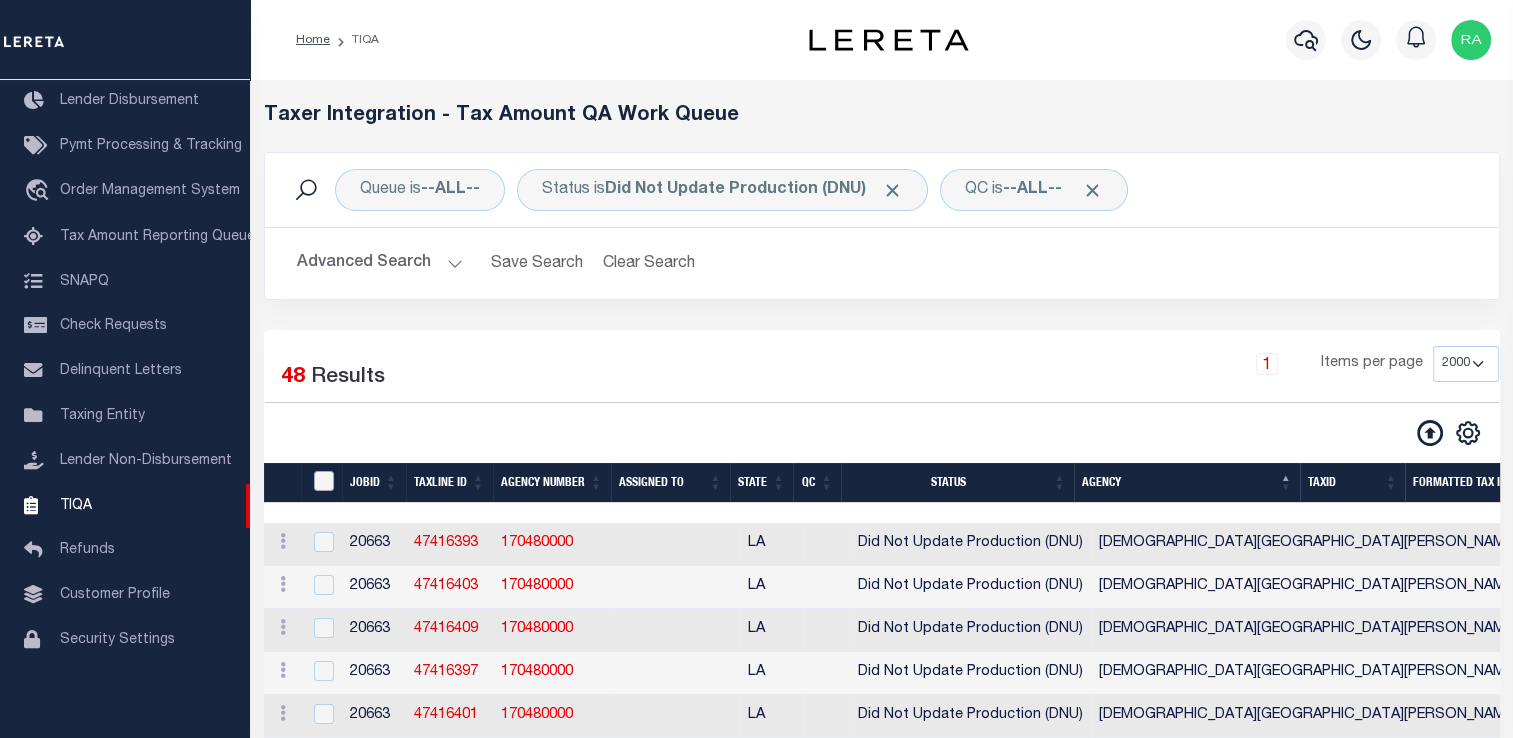 click at bounding box center (324, 481) 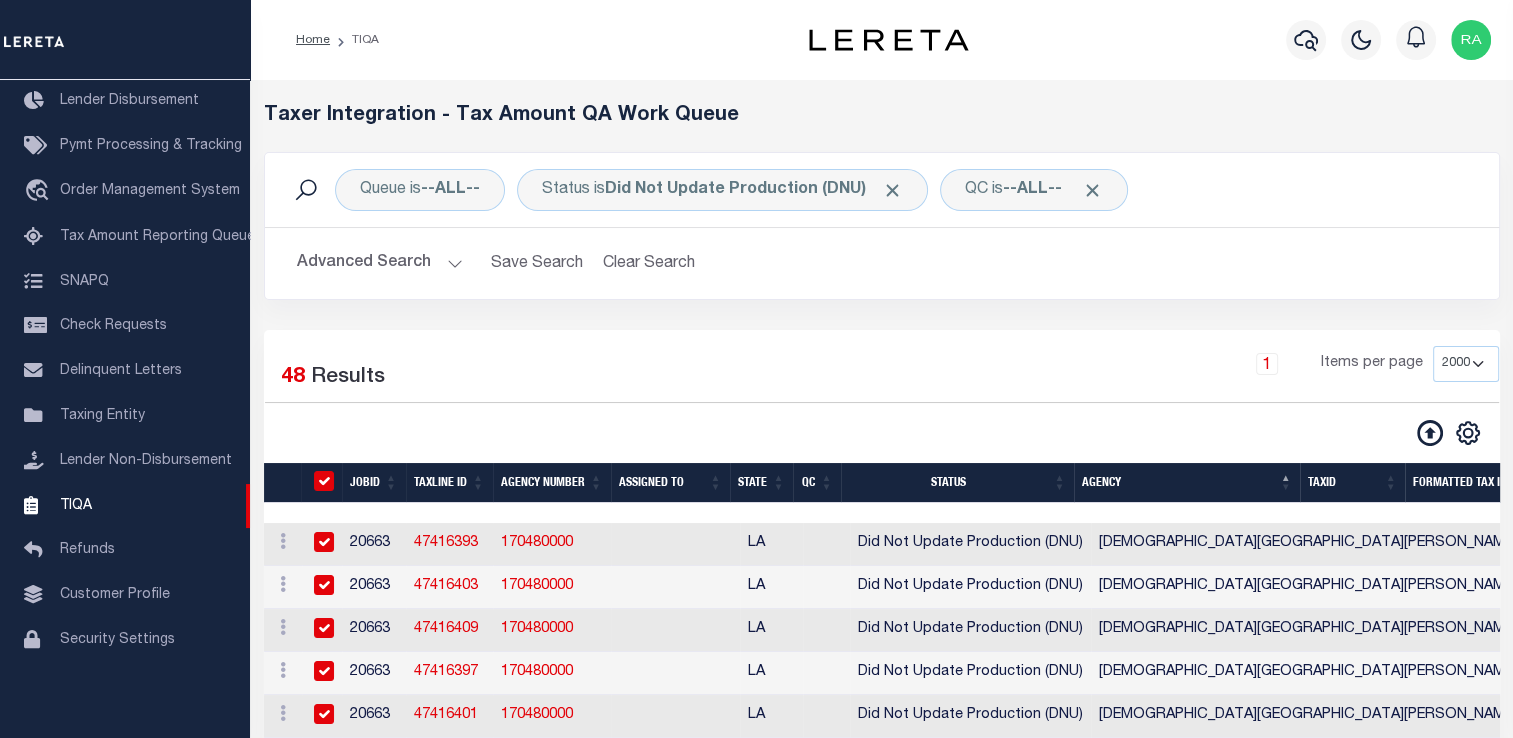 checkbox on "true" 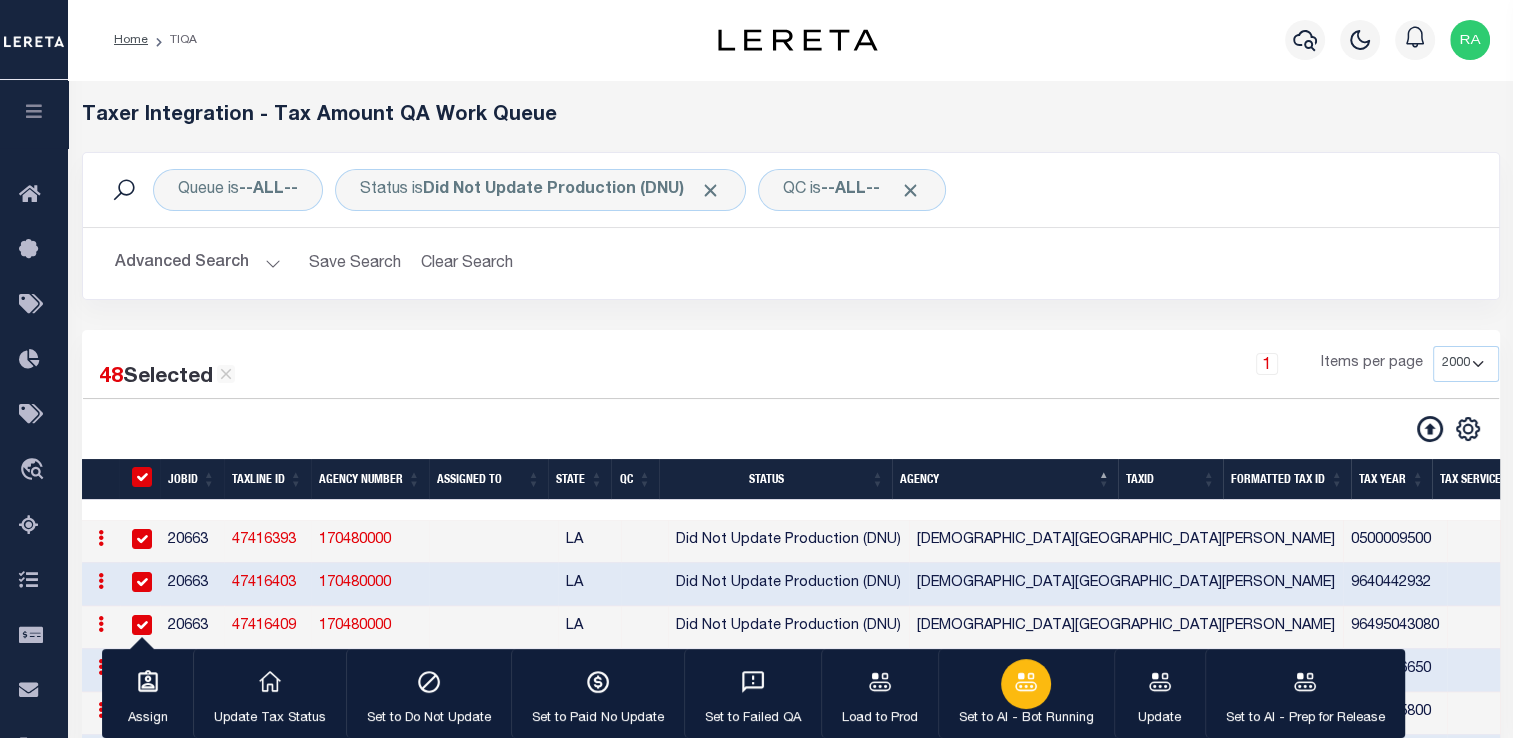 click 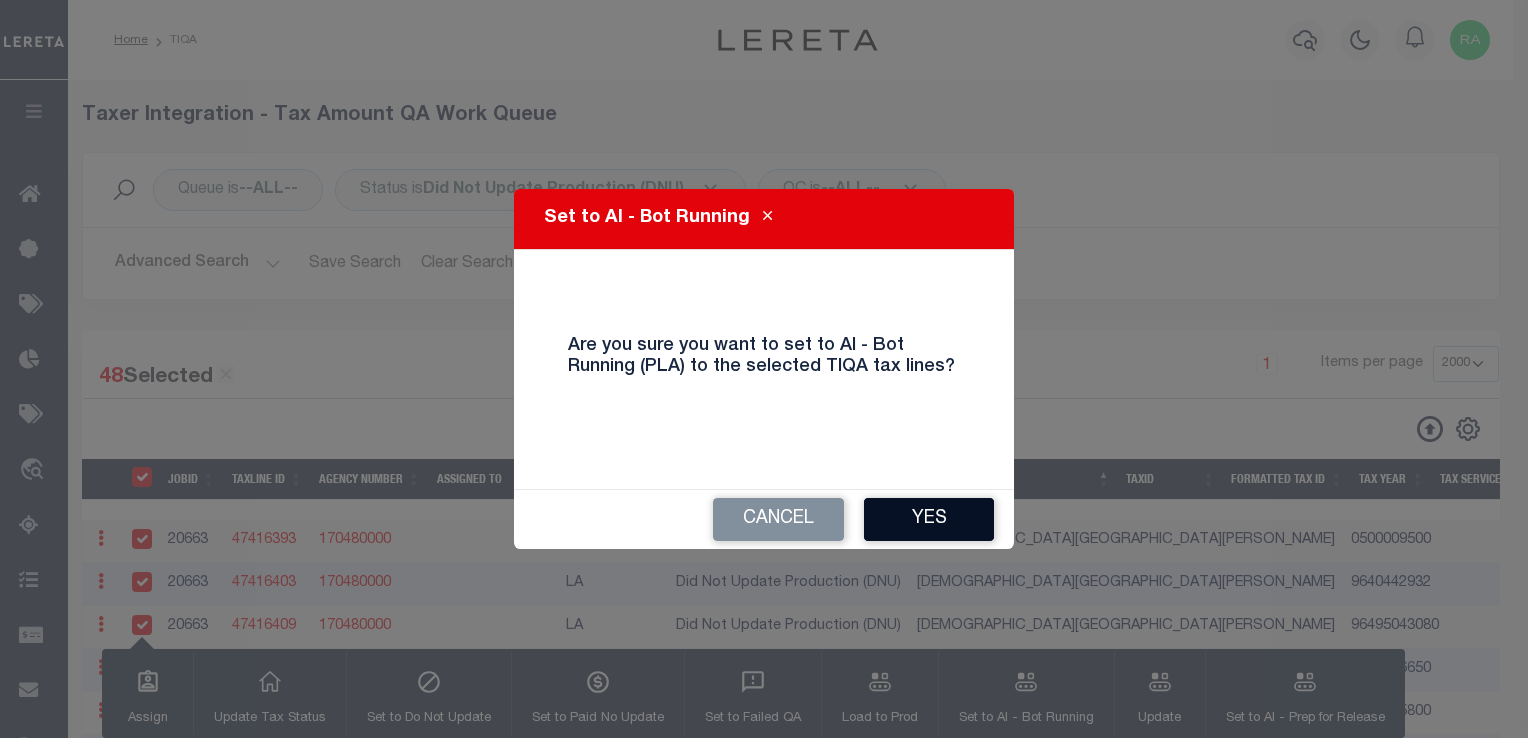 click on "Yes" at bounding box center [929, 519] 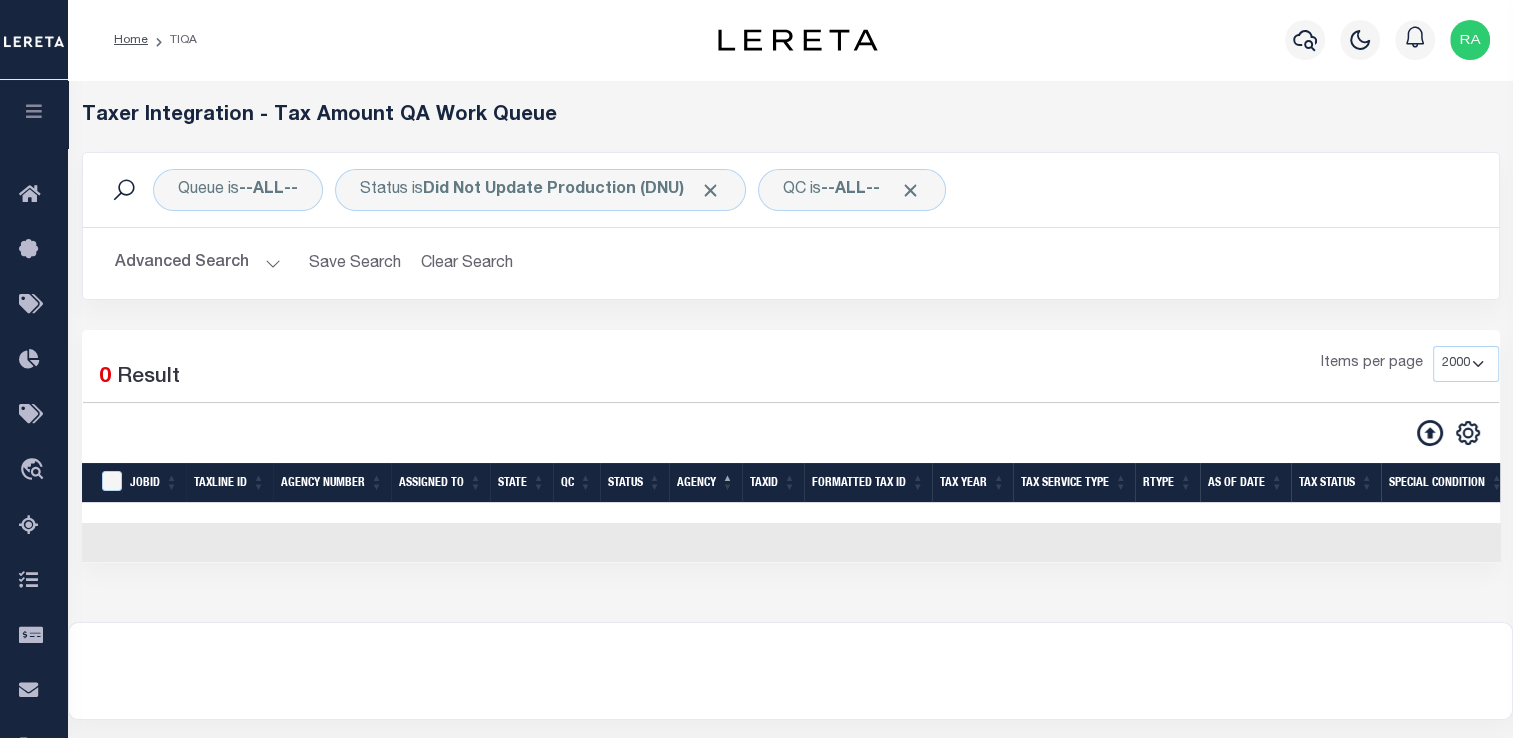 click on "Advanced Search" at bounding box center [198, 263] 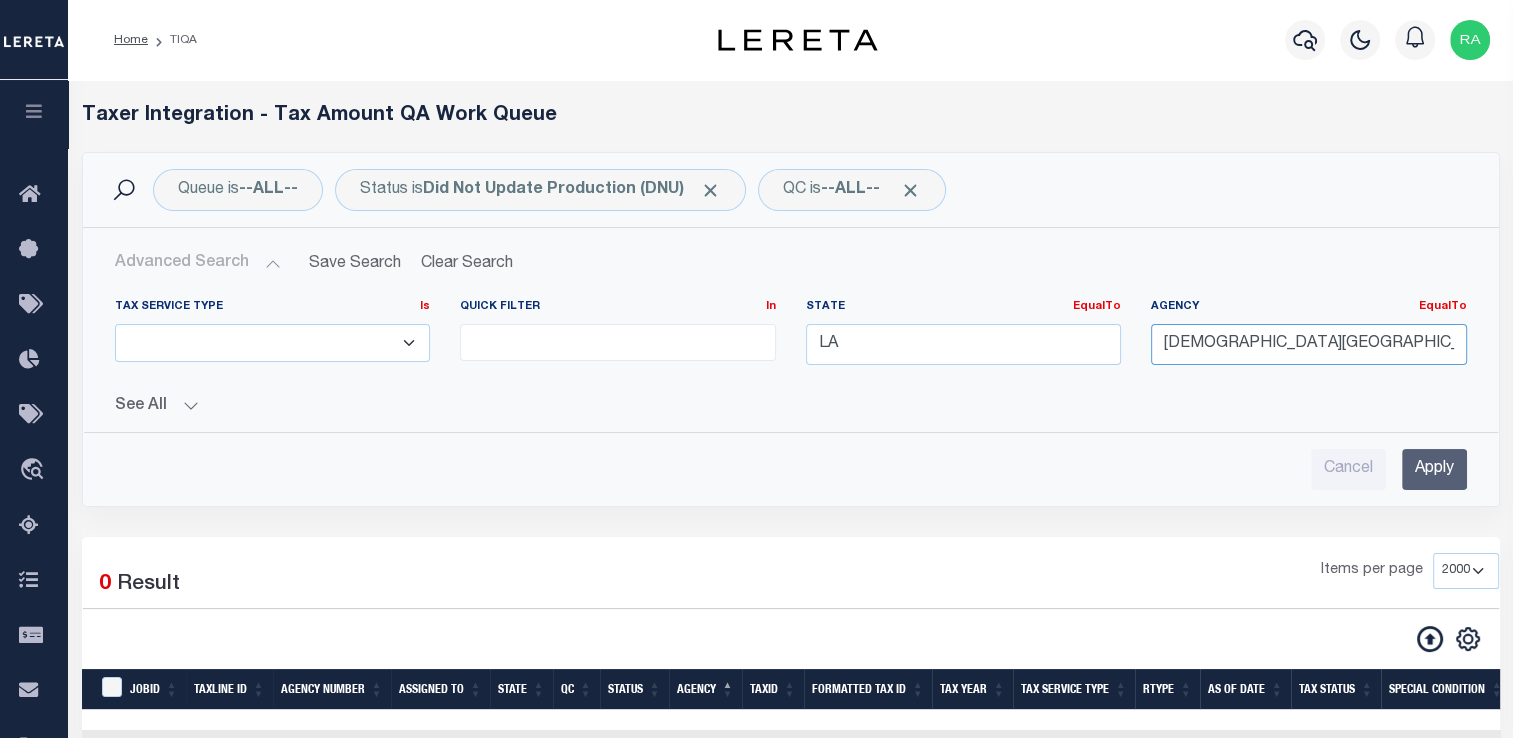 drag, startPoint x: 1426, startPoint y: 355, endPoint x: 1104, endPoint y: 360, distance: 322.03882 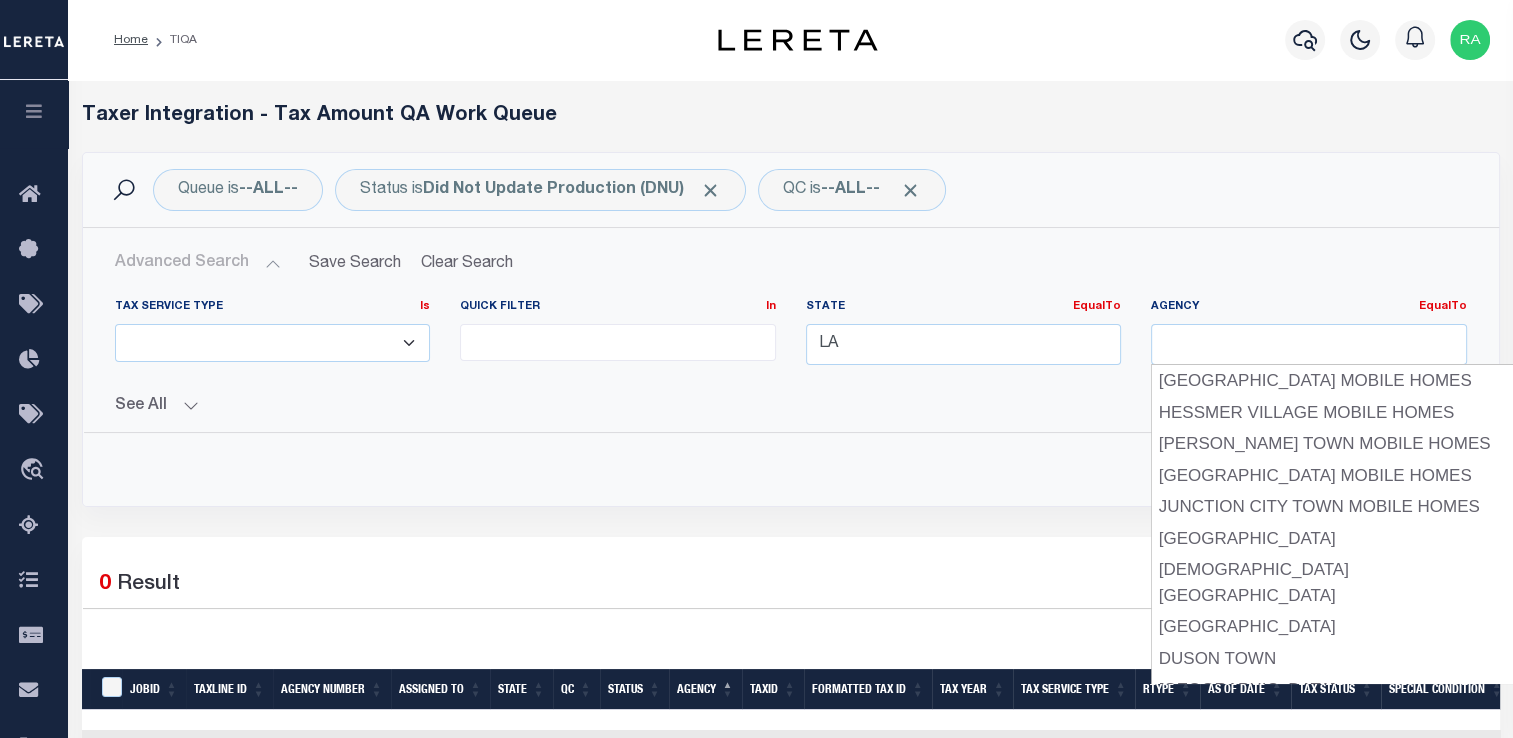 type 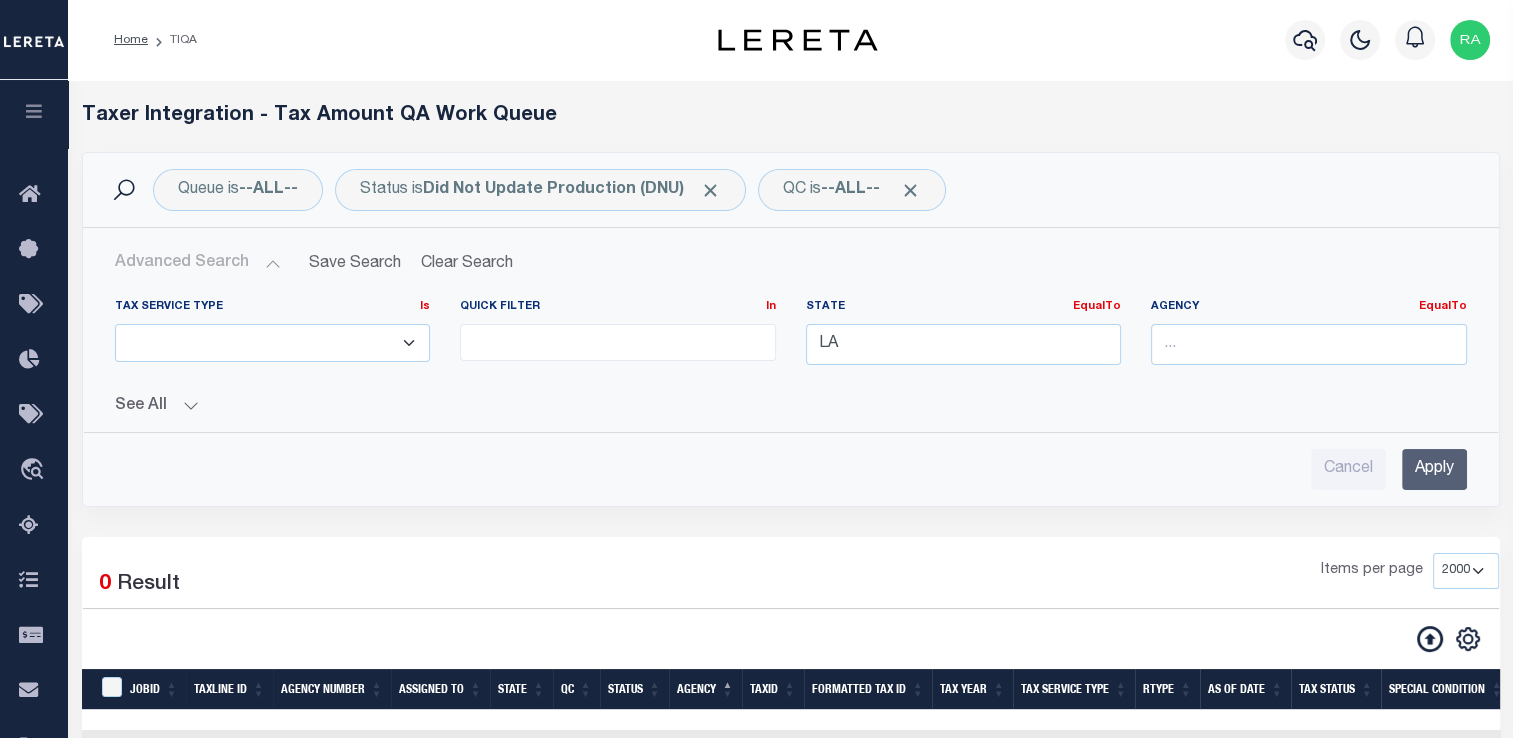 click on "Advanced Search
Save Search Clear Search
TIQATaxLineSearchTable_dynamictable_____DefaultSaveFilter
Tax Service Type
Is Is Contains ESCROW" at bounding box center (791, 367) 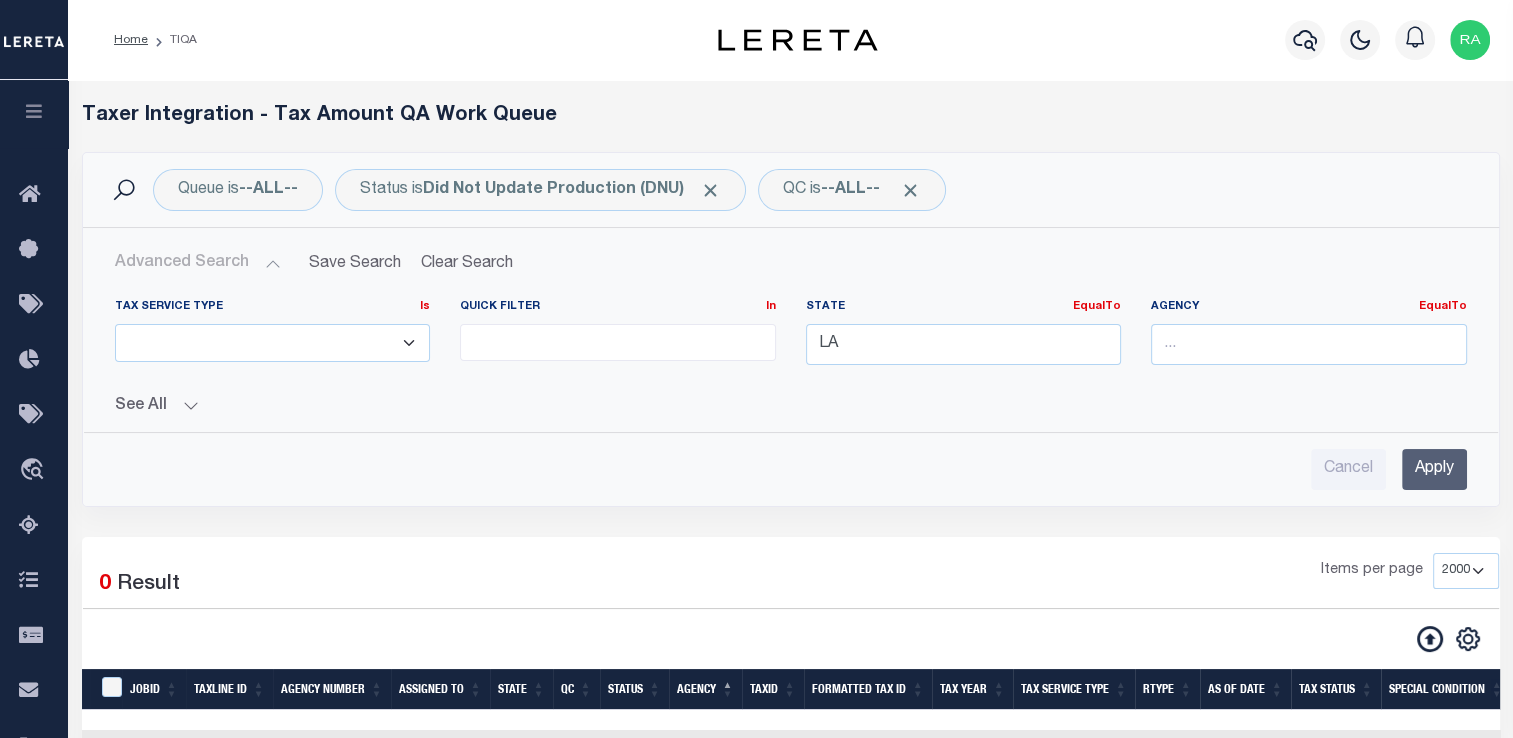 click on "Apply" at bounding box center [1434, 469] 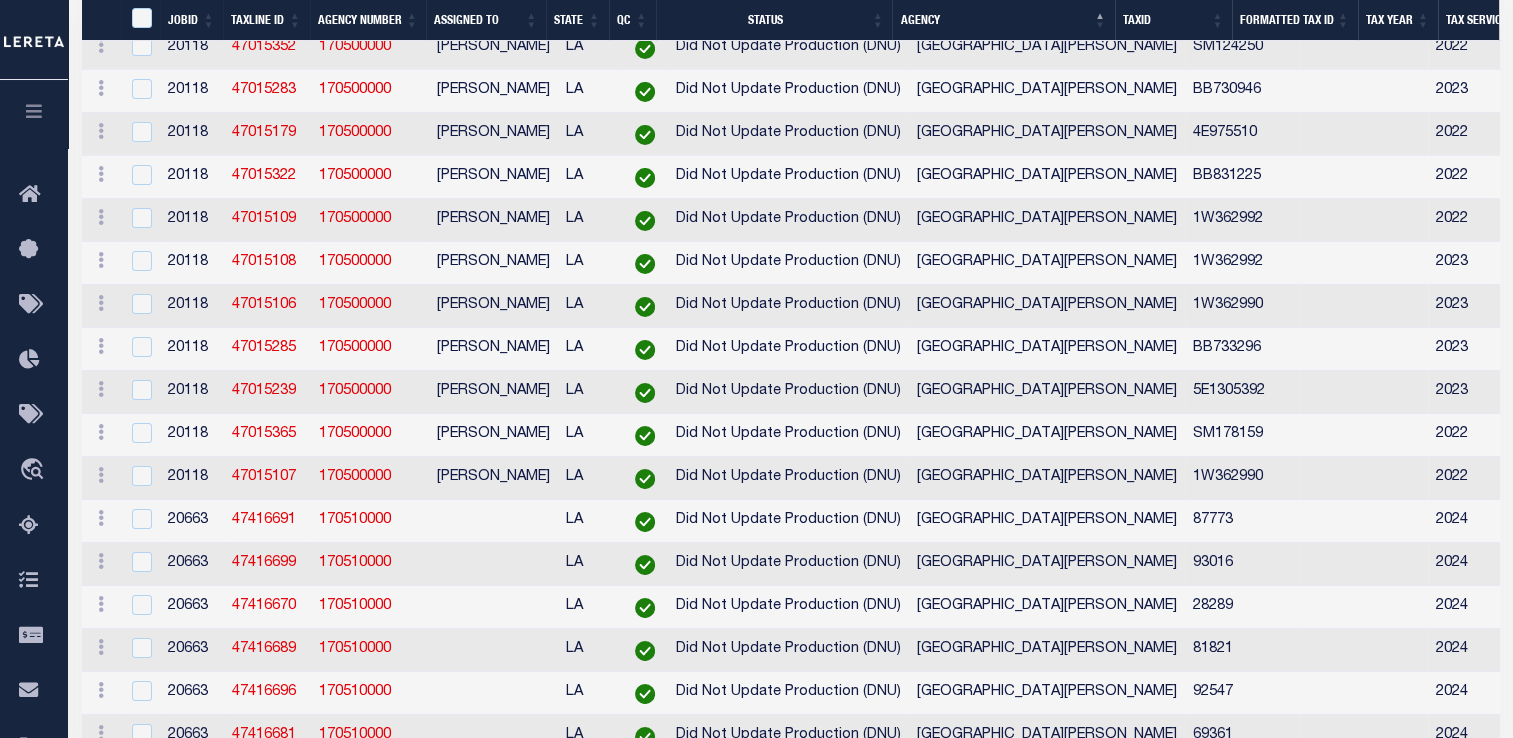 scroll, scrollTop: 7056, scrollLeft: 0, axis: vertical 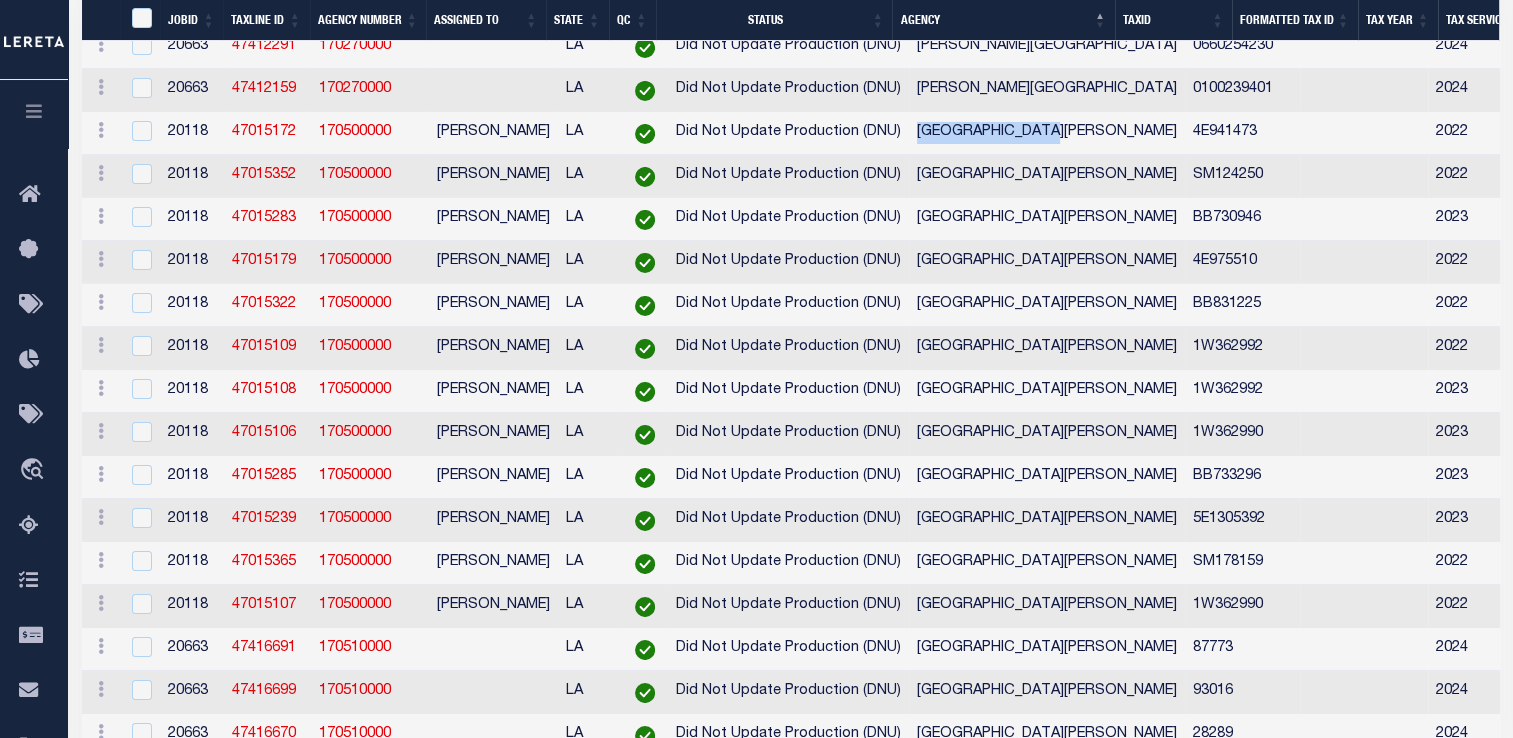 drag, startPoint x: 1038, startPoint y: 284, endPoint x: 900, endPoint y: 287, distance: 138.03261 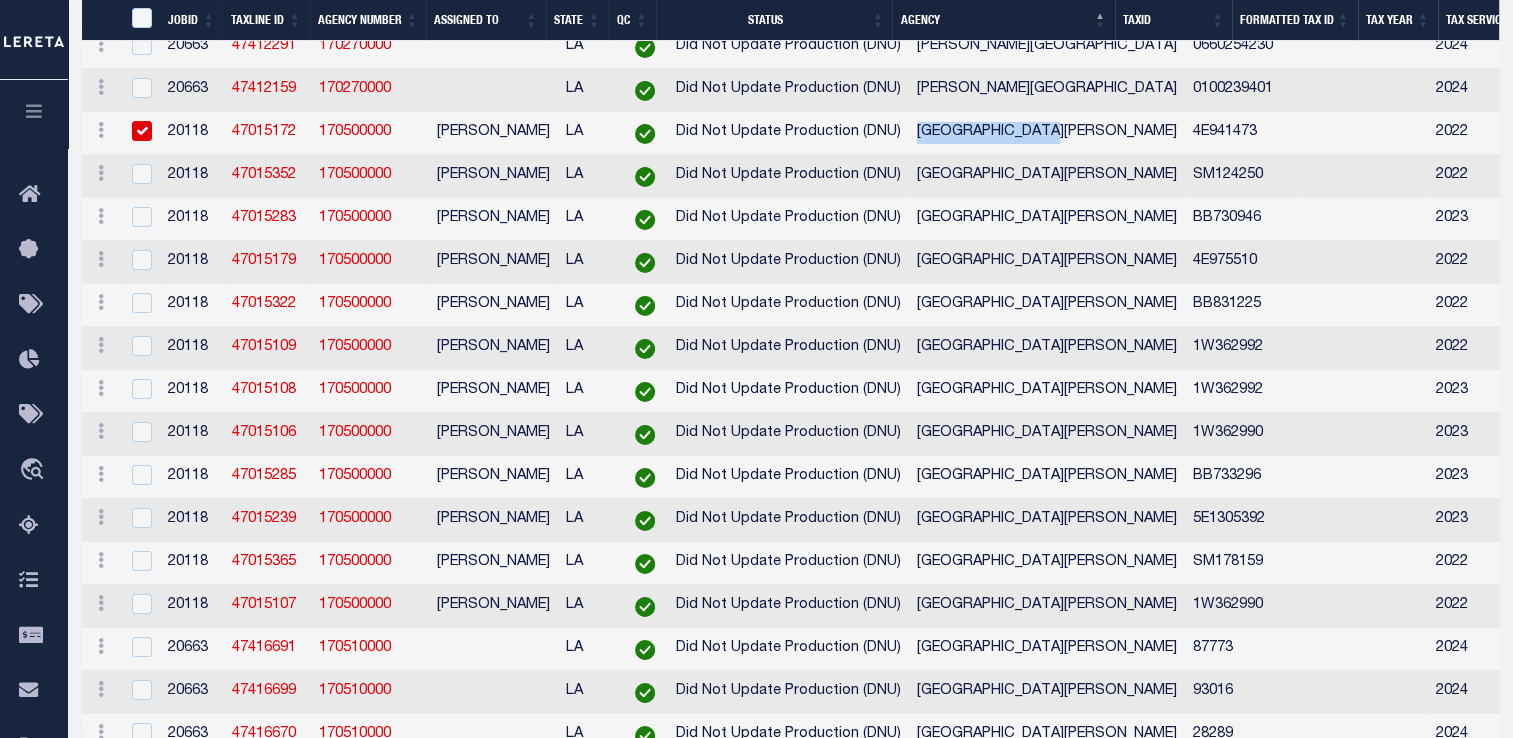 checkbox on "true" 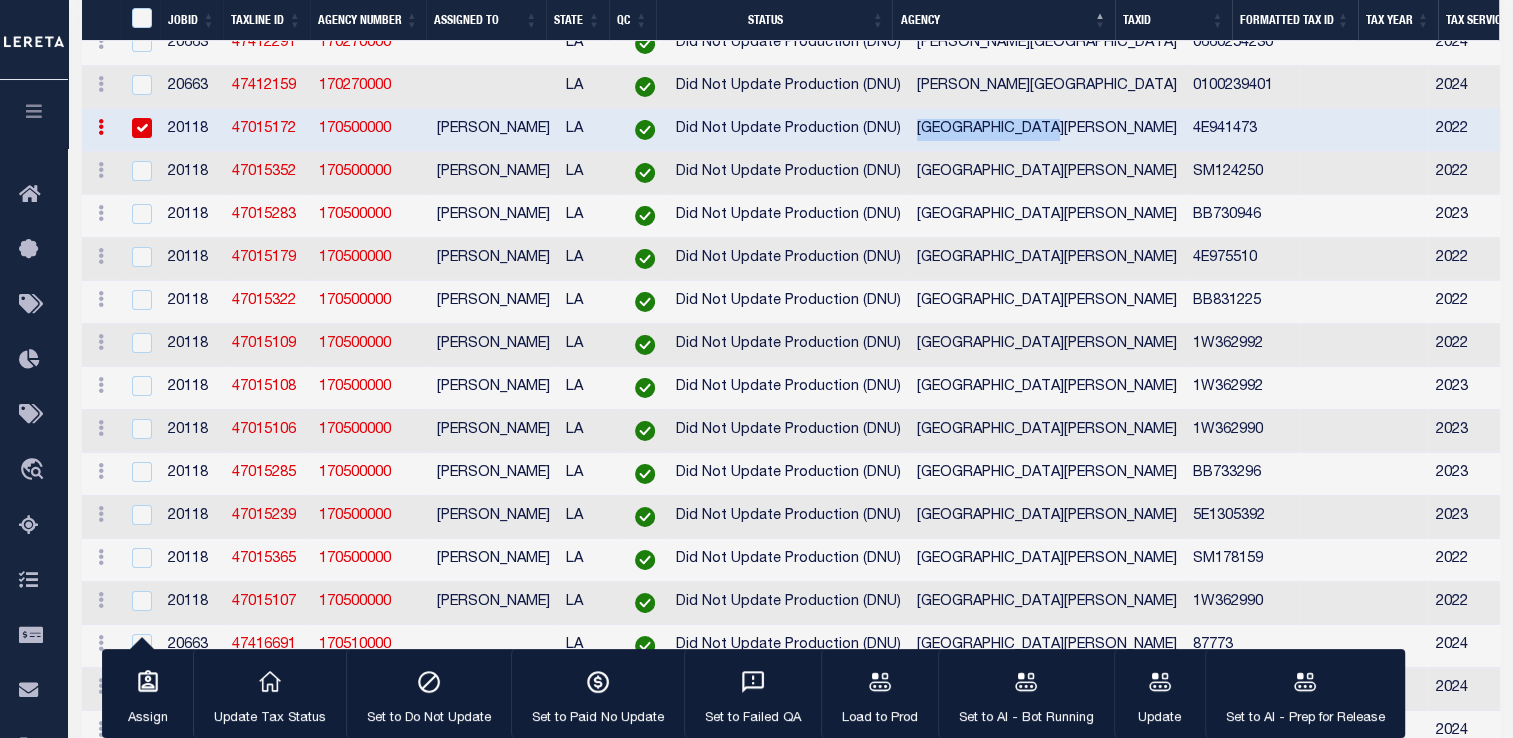 copy on "[GEOGRAPHIC_DATA][PERSON_NAME]" 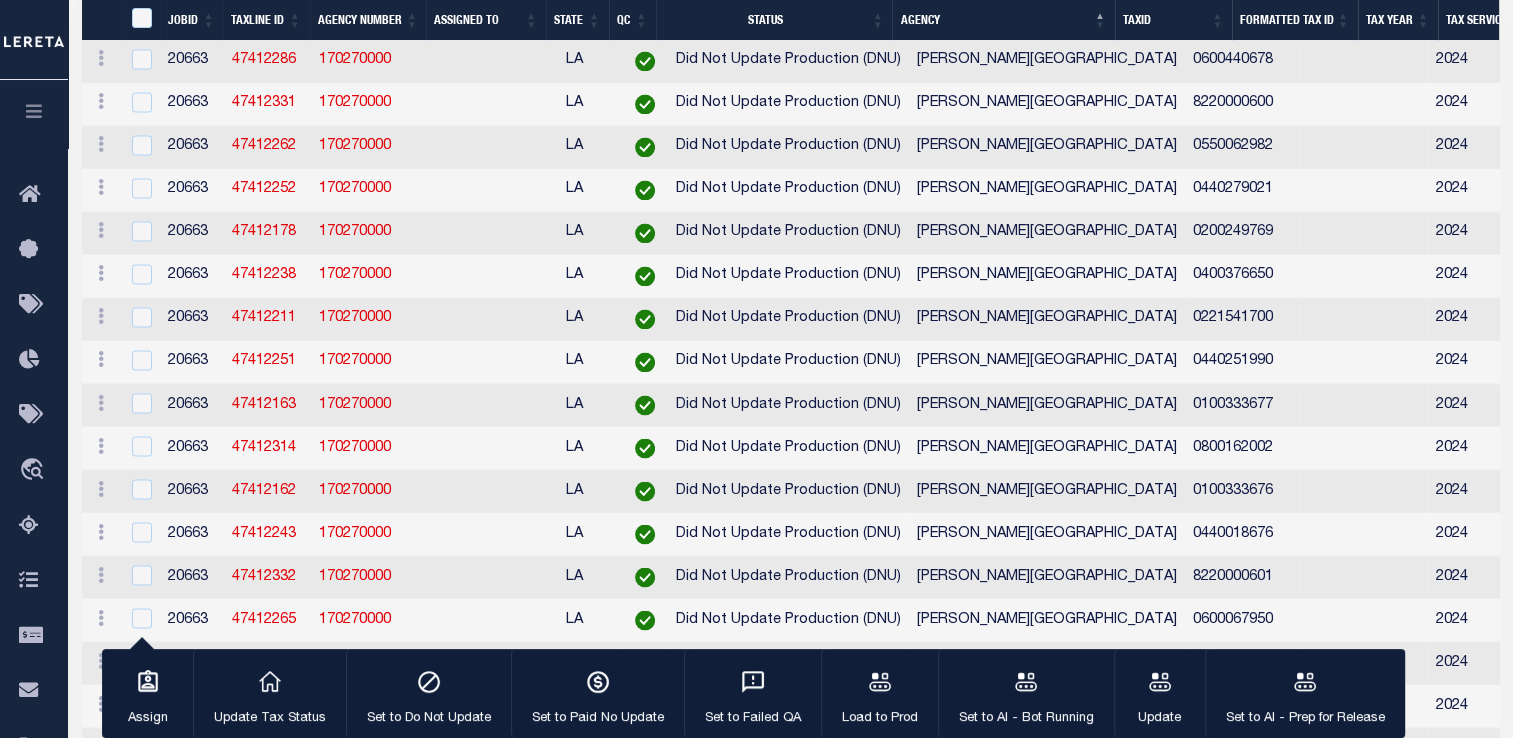 scroll, scrollTop: 614, scrollLeft: 0, axis: vertical 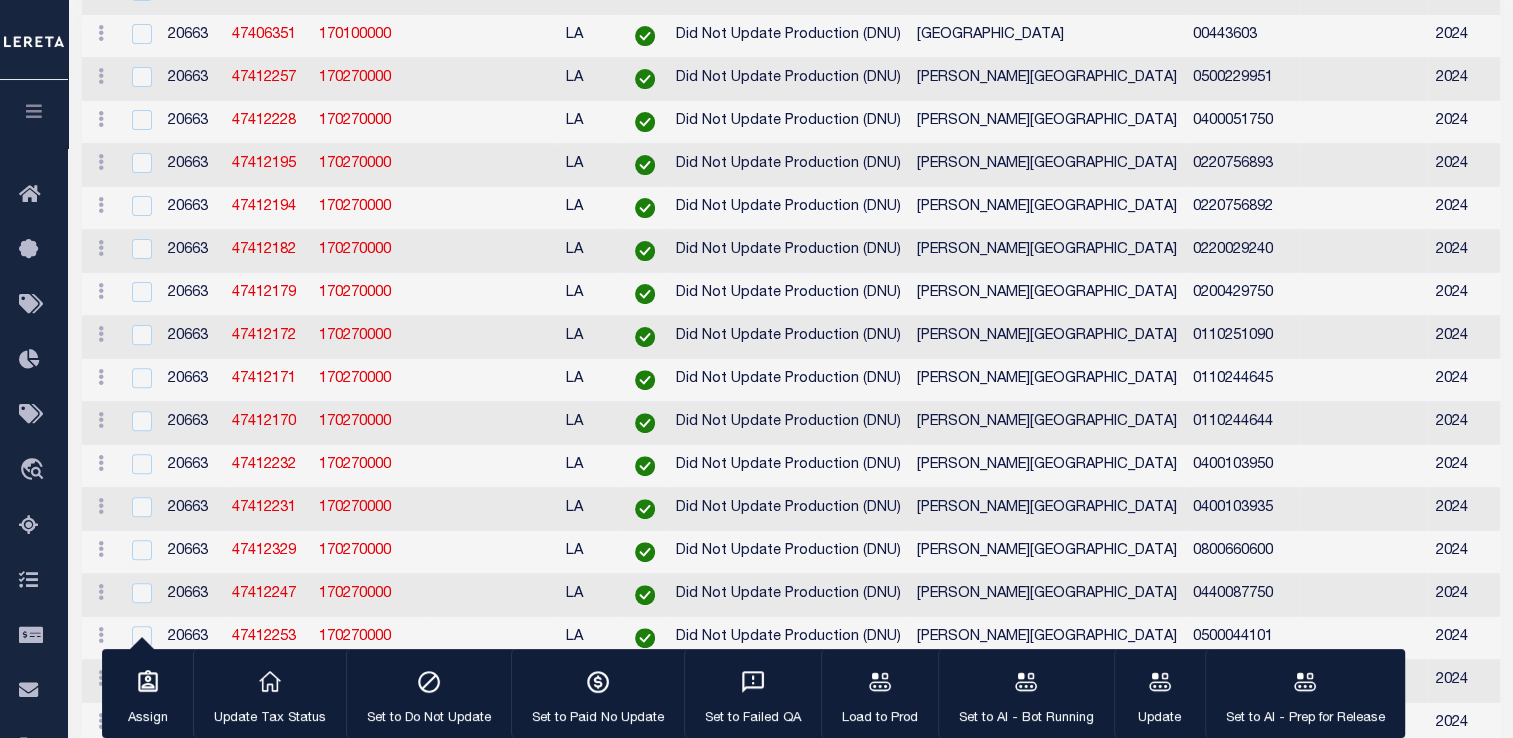 click on "Queue is  --ALL--    Status is  Did Not Update Production (DNU)   QC is  --ALL--
Search
Advanced Search
Save Search Clear Search
TIQATaxLineSearchTable_dynamictable_____DefaultSaveFilter" at bounding box center (791, -388) 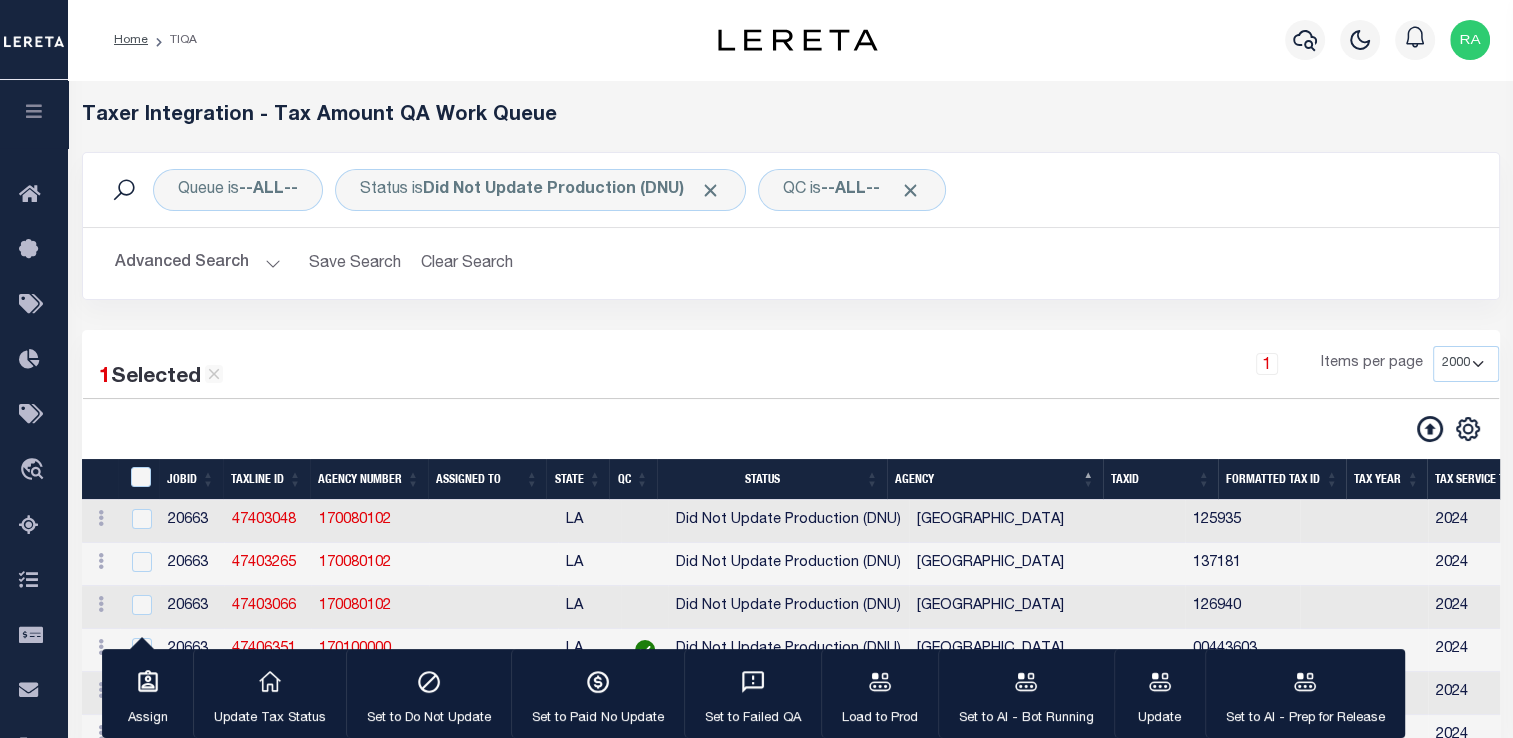 click on "Advanced Search" at bounding box center [198, 263] 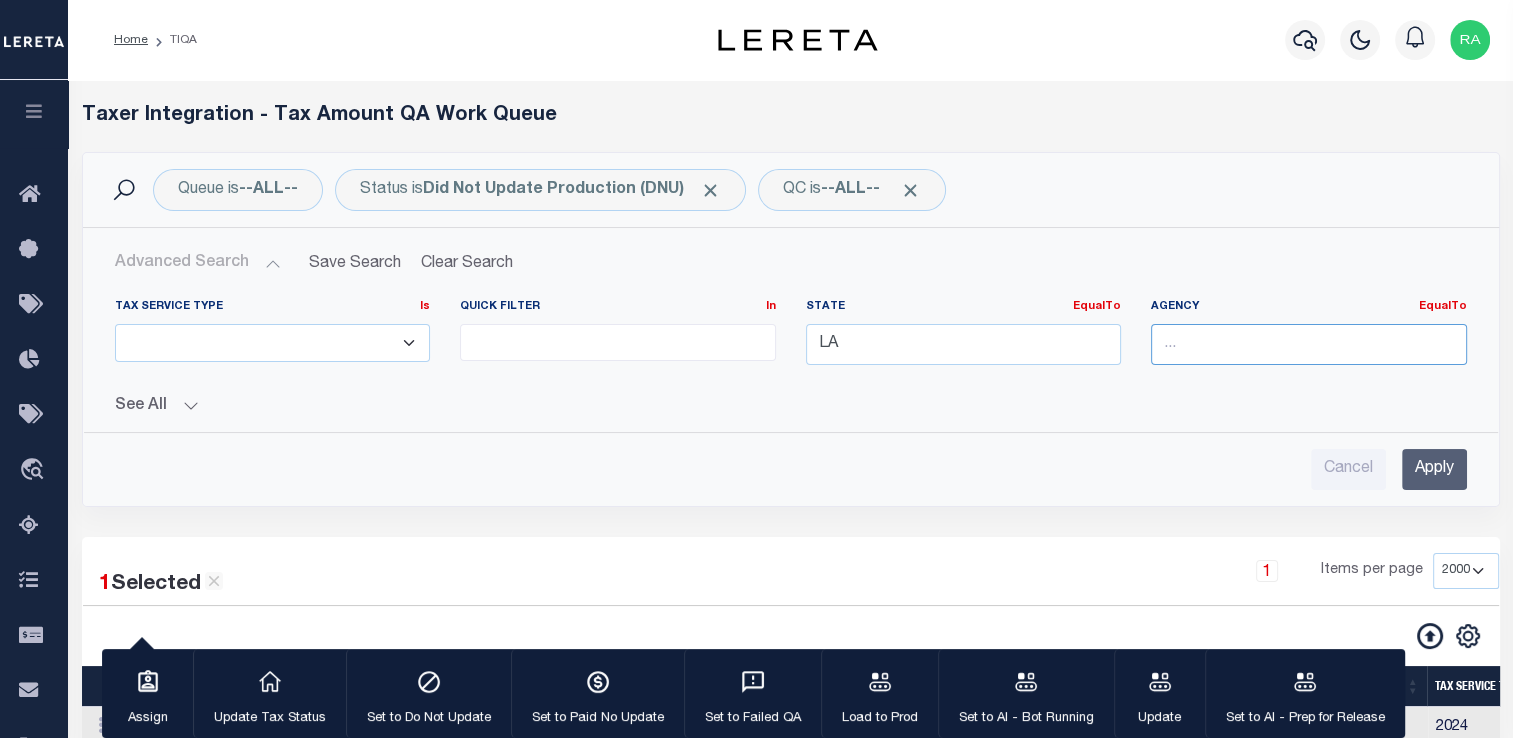 click at bounding box center [1309, 344] 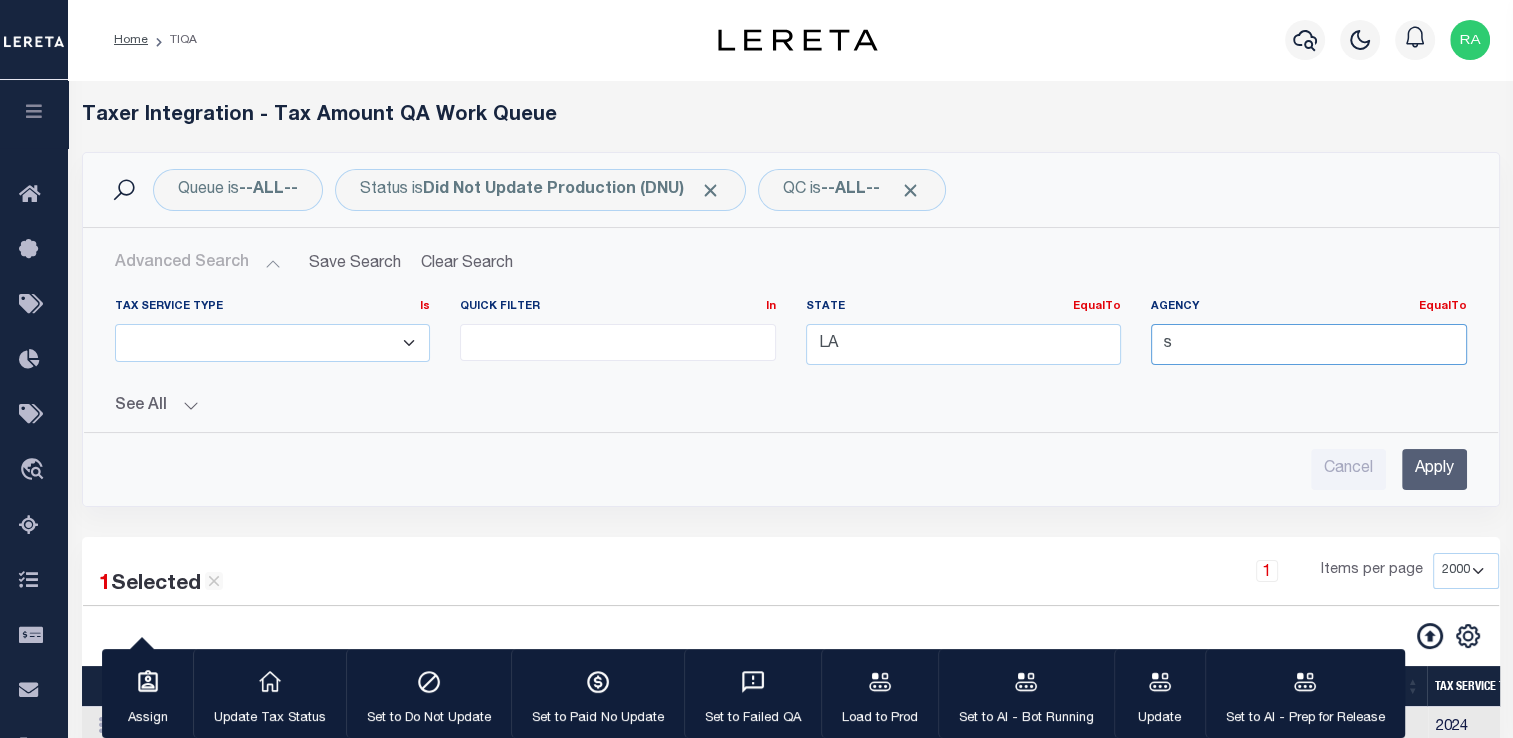 scroll, scrollTop: 0, scrollLeft: 0, axis: both 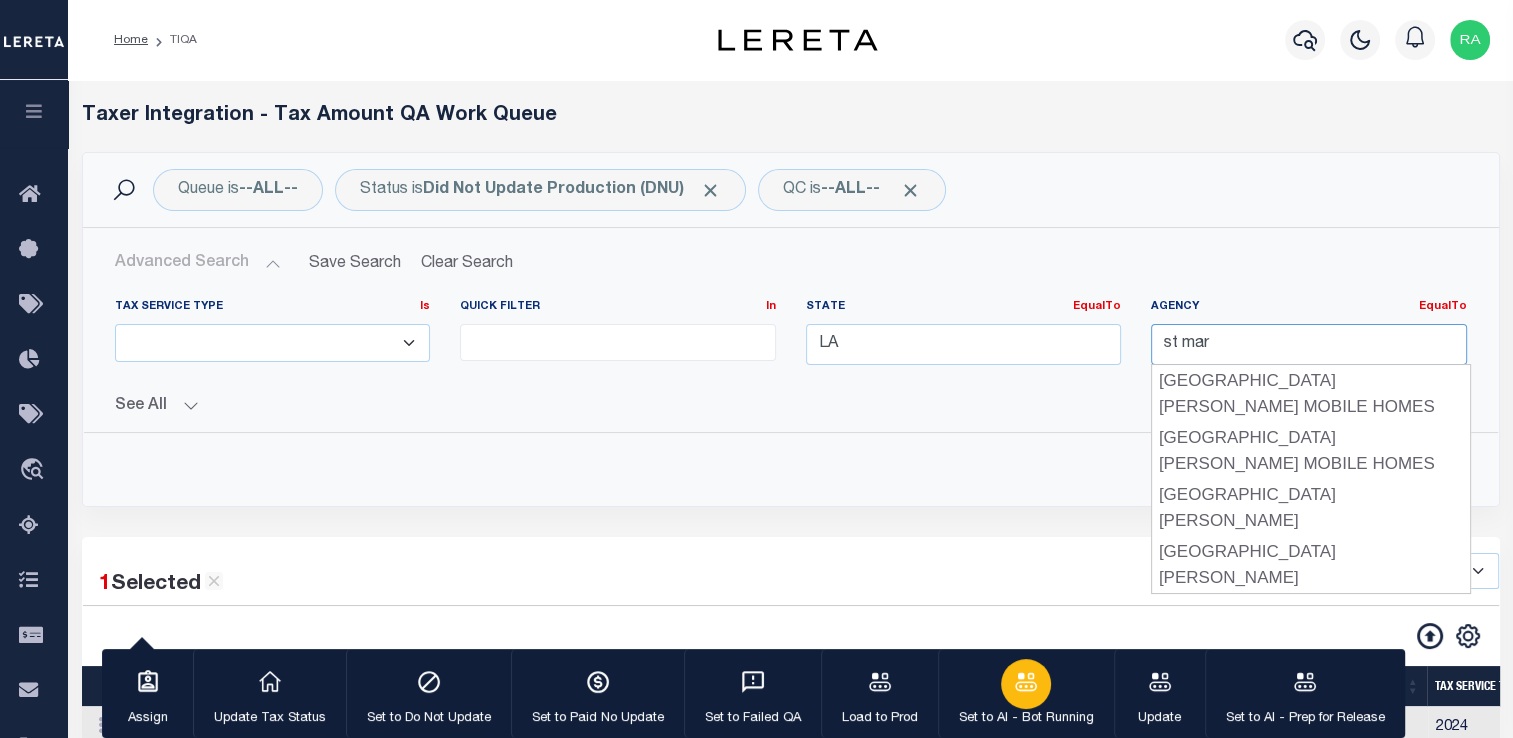 type on "st mar" 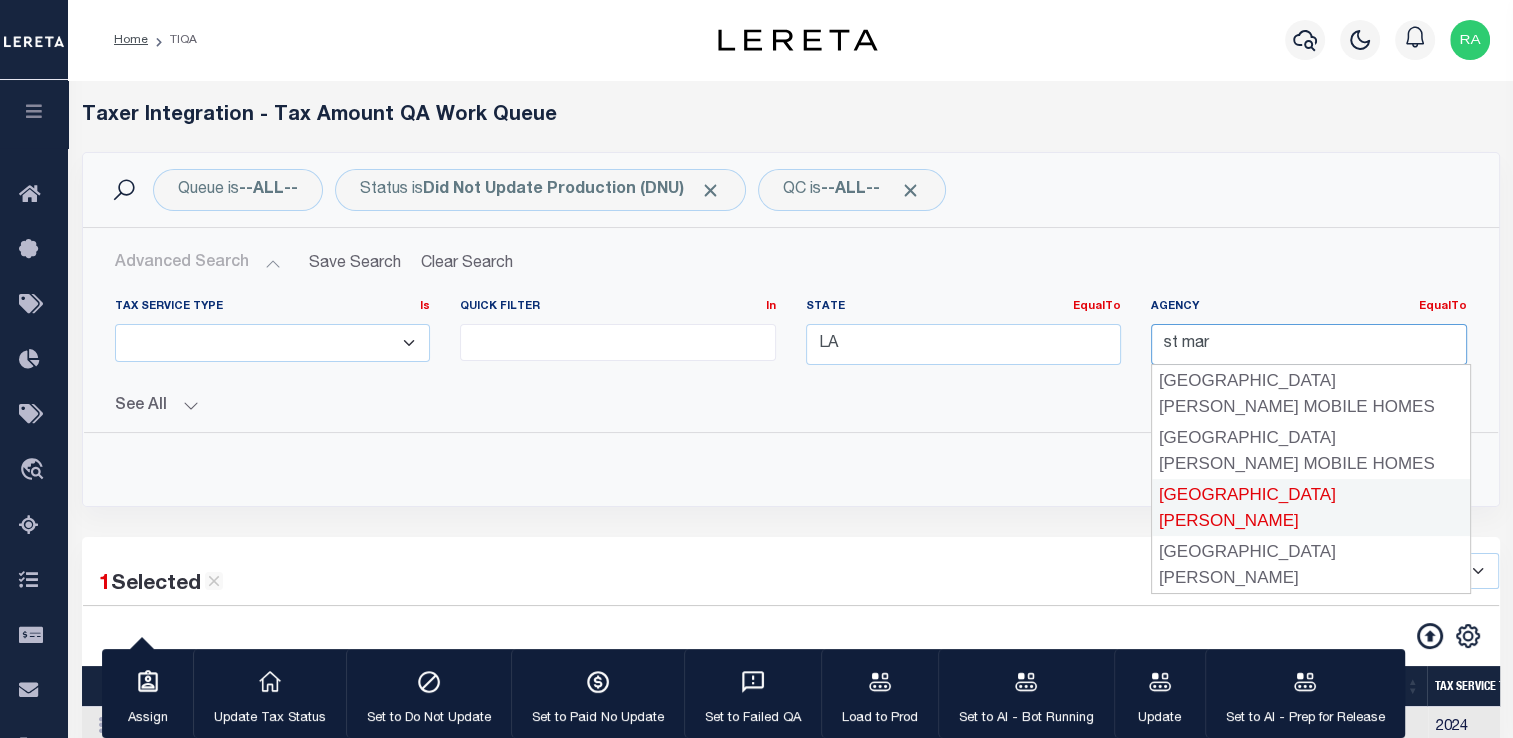click on "[GEOGRAPHIC_DATA][PERSON_NAME]" at bounding box center [1311, 507] 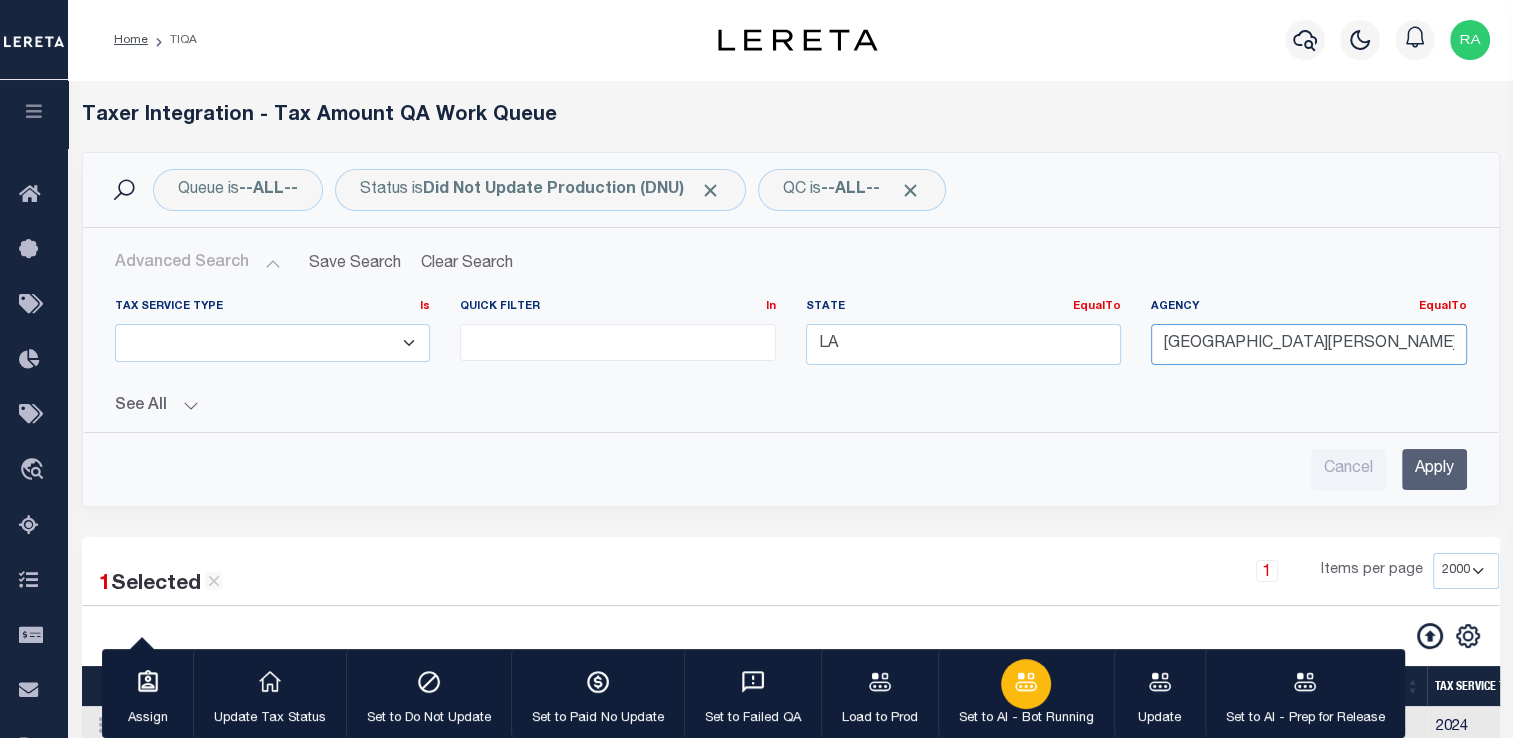 type on "[GEOGRAPHIC_DATA][PERSON_NAME]" 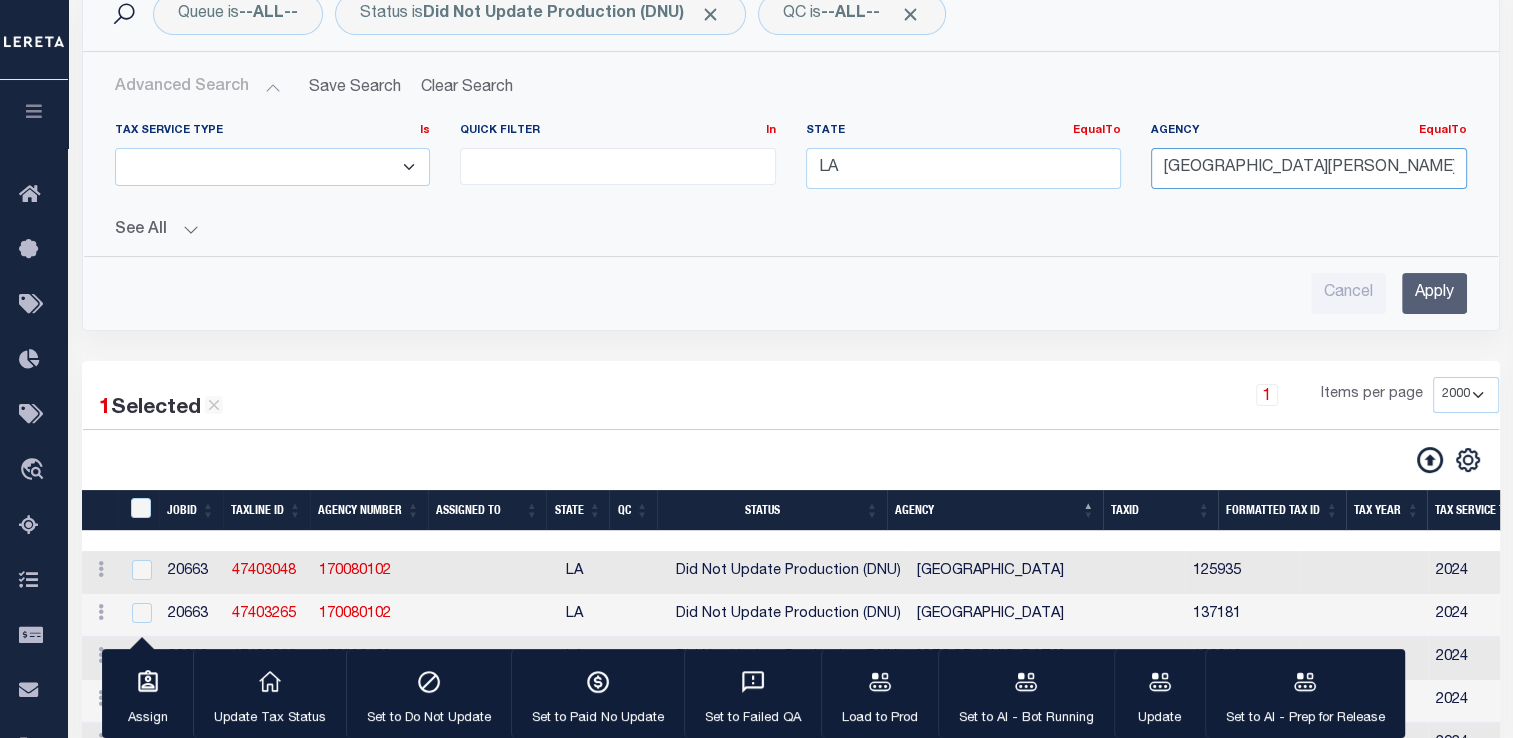 scroll, scrollTop: 174, scrollLeft: 0, axis: vertical 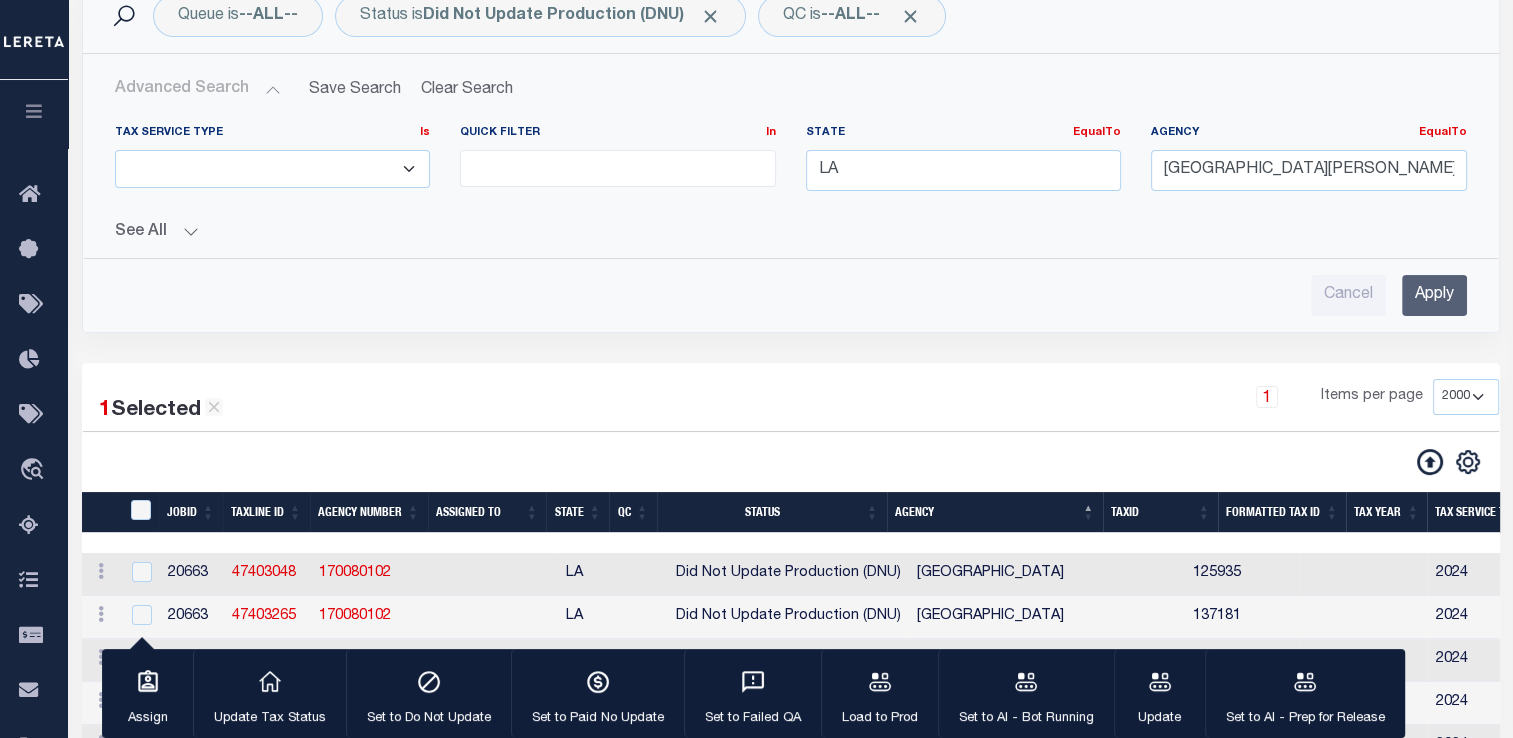 click on "Apply" at bounding box center (1434, 295) 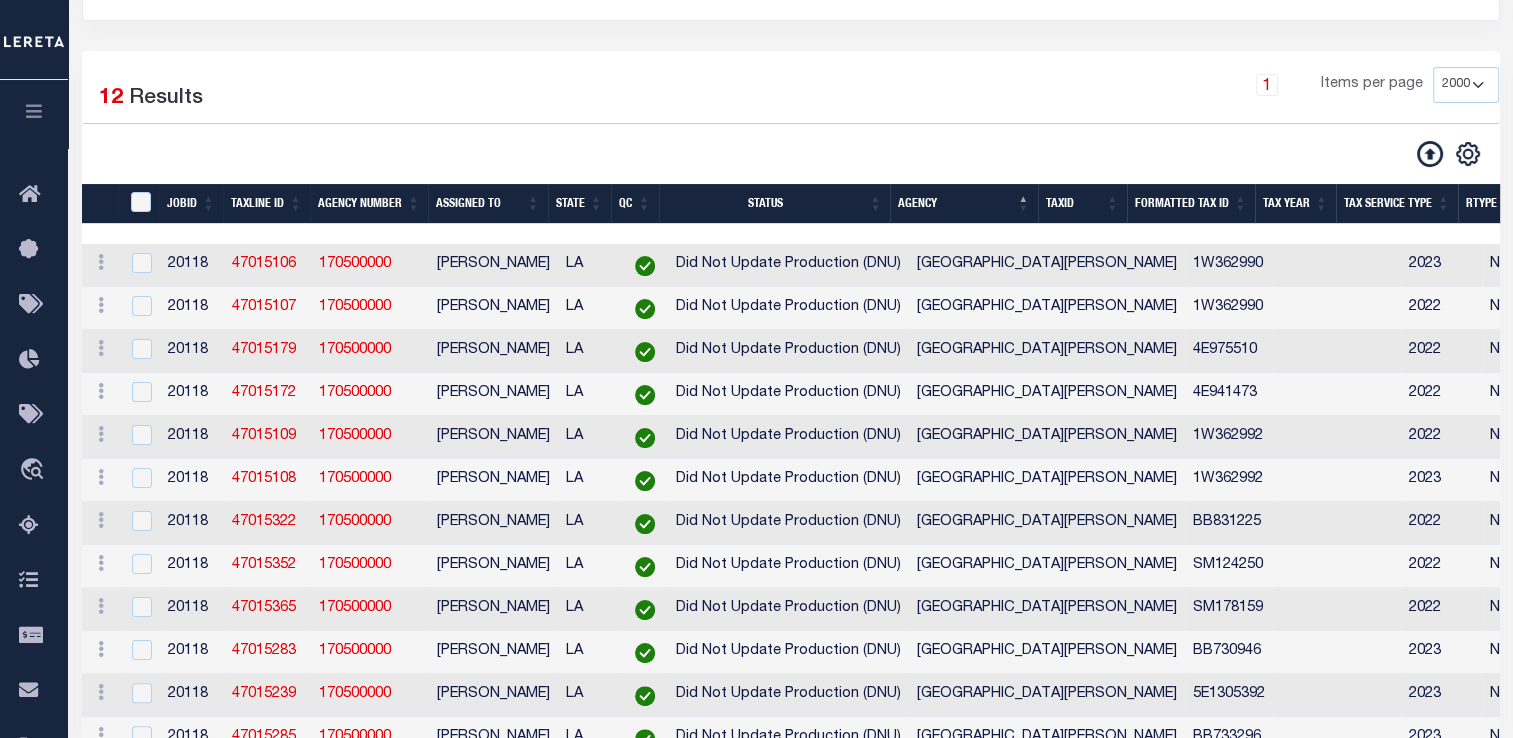 scroll, scrollTop: 266, scrollLeft: 0, axis: vertical 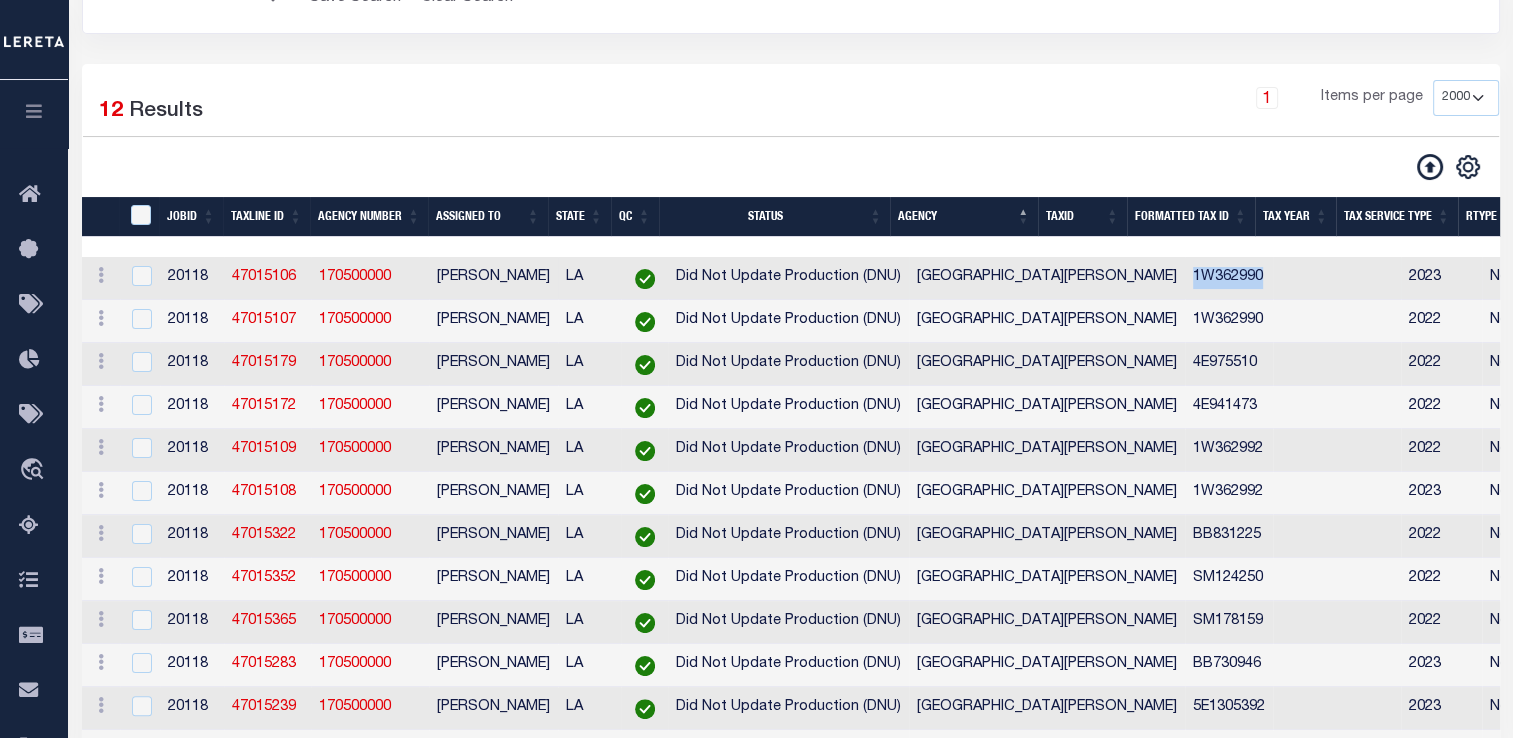 drag, startPoint x: 1052, startPoint y: 282, endPoint x: 1146, endPoint y: 276, distance: 94.19129 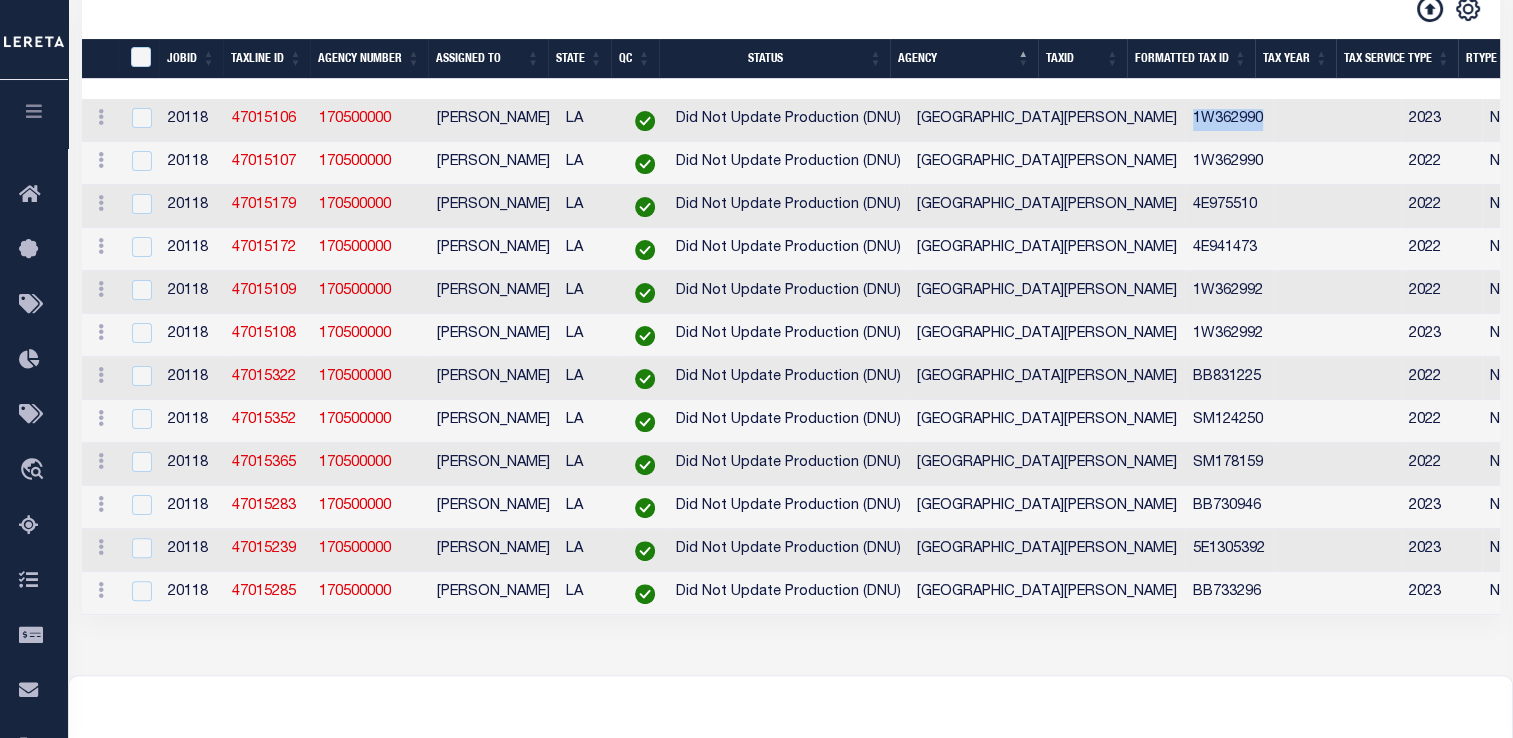scroll, scrollTop: 423, scrollLeft: 0, axis: vertical 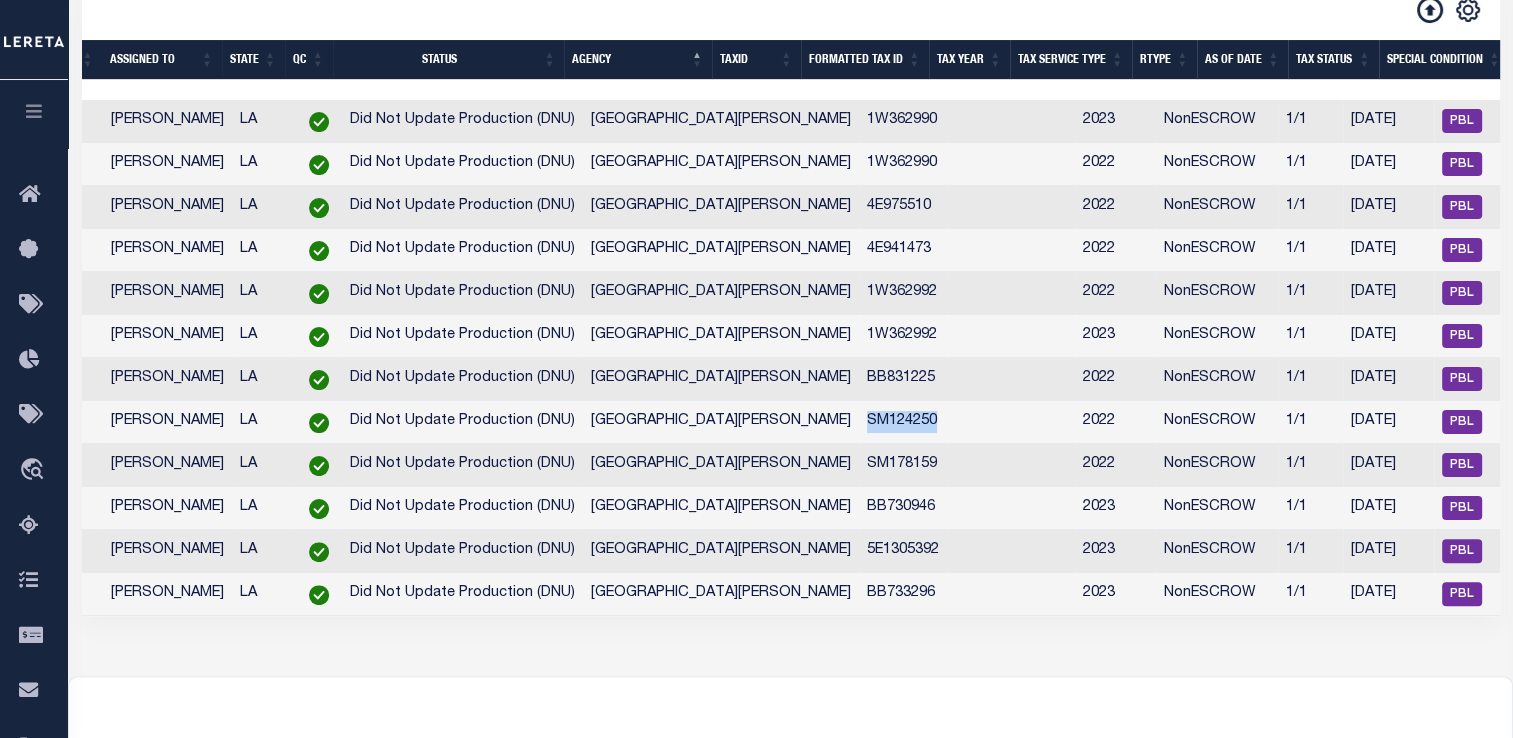 drag, startPoint x: 727, startPoint y: 433, endPoint x: 843, endPoint y: 420, distance: 116.72617 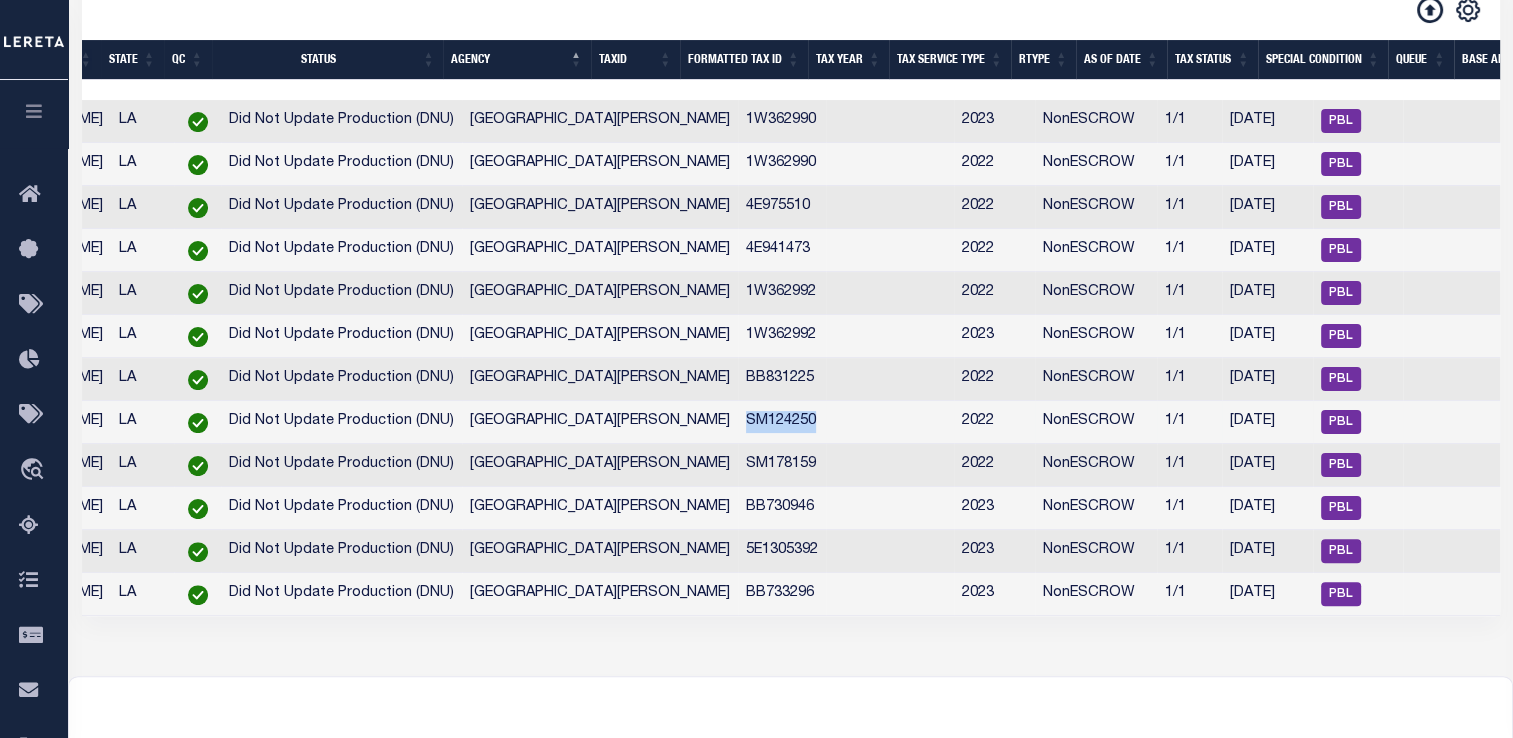 scroll, scrollTop: 0, scrollLeft: 512, axis: horizontal 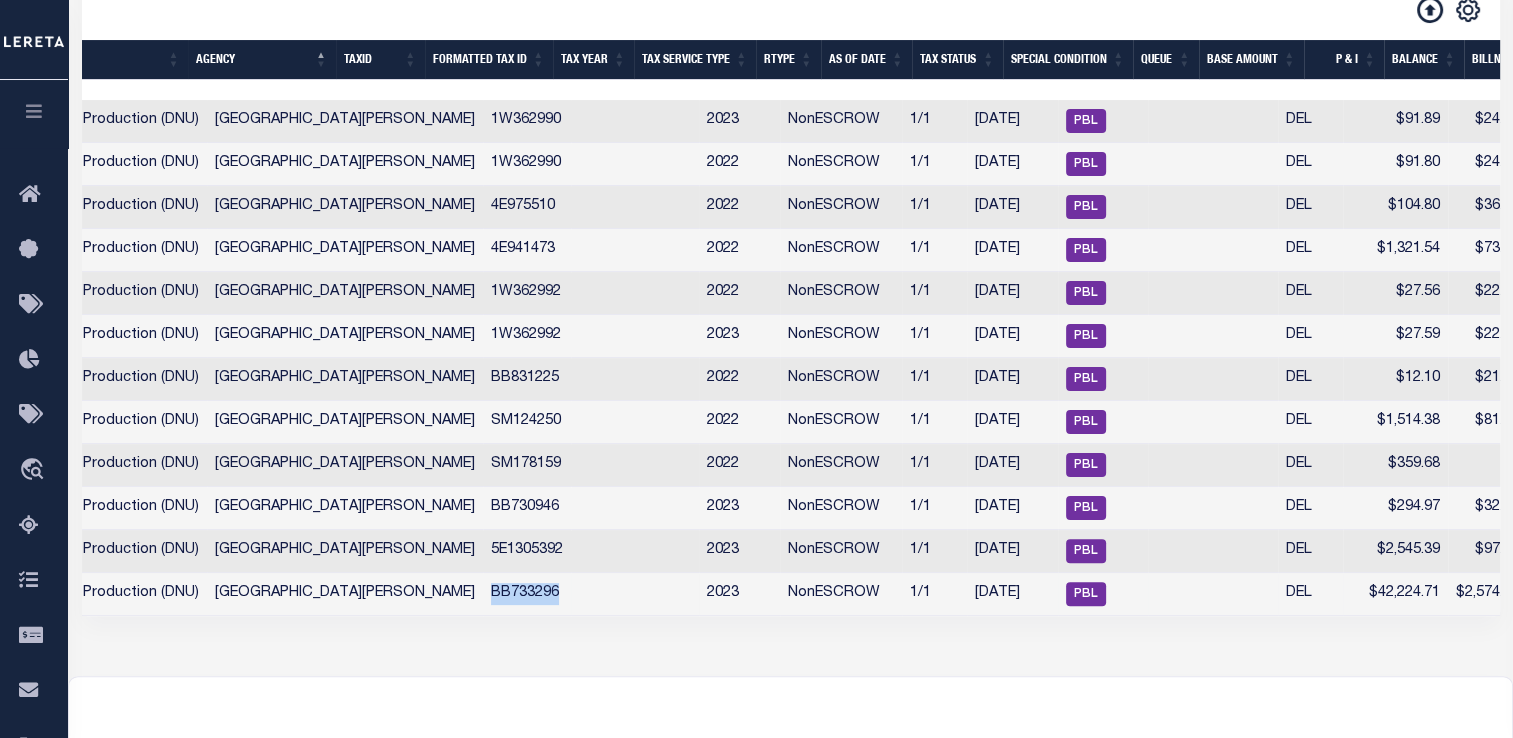 drag, startPoint x: 348, startPoint y: 611, endPoint x: 440, endPoint y: 613, distance: 92.021736 